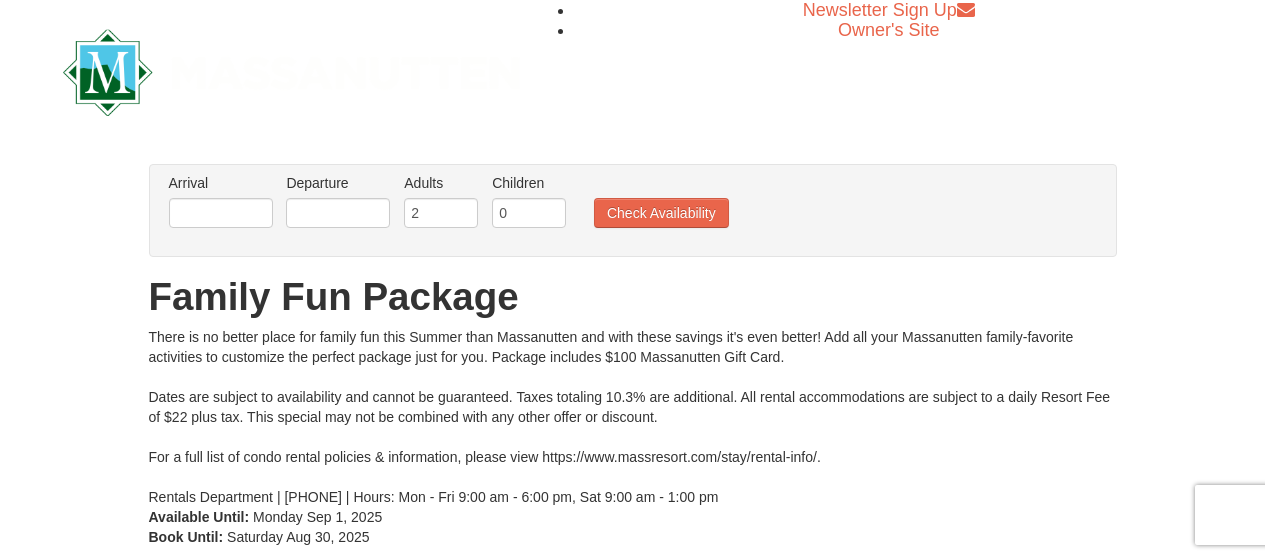 scroll, scrollTop: 0, scrollLeft: 0, axis: both 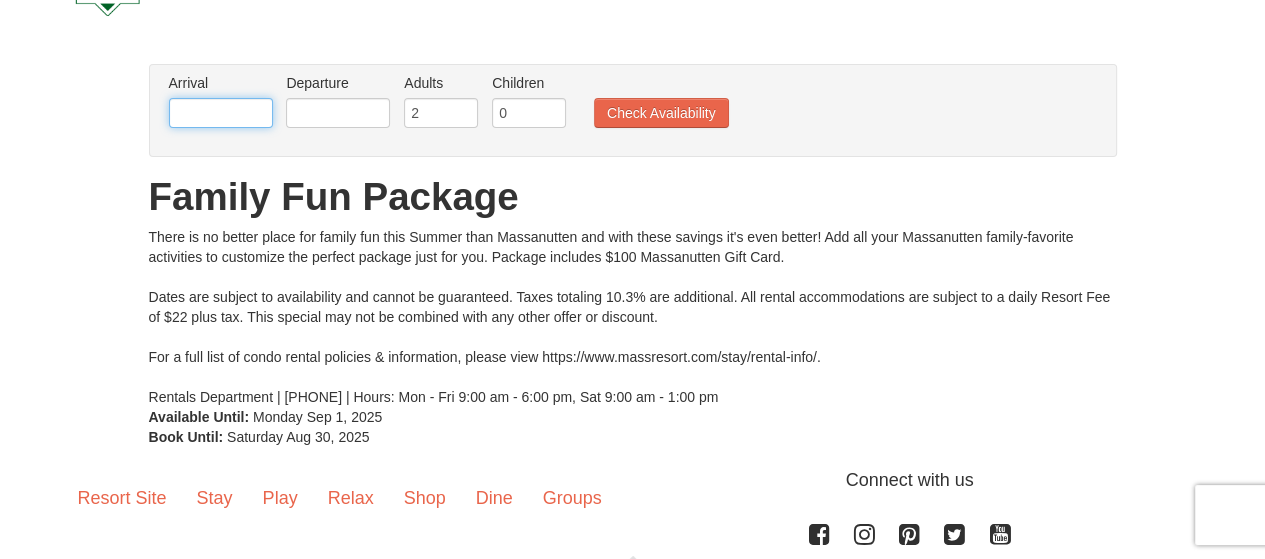 click at bounding box center (221, 113) 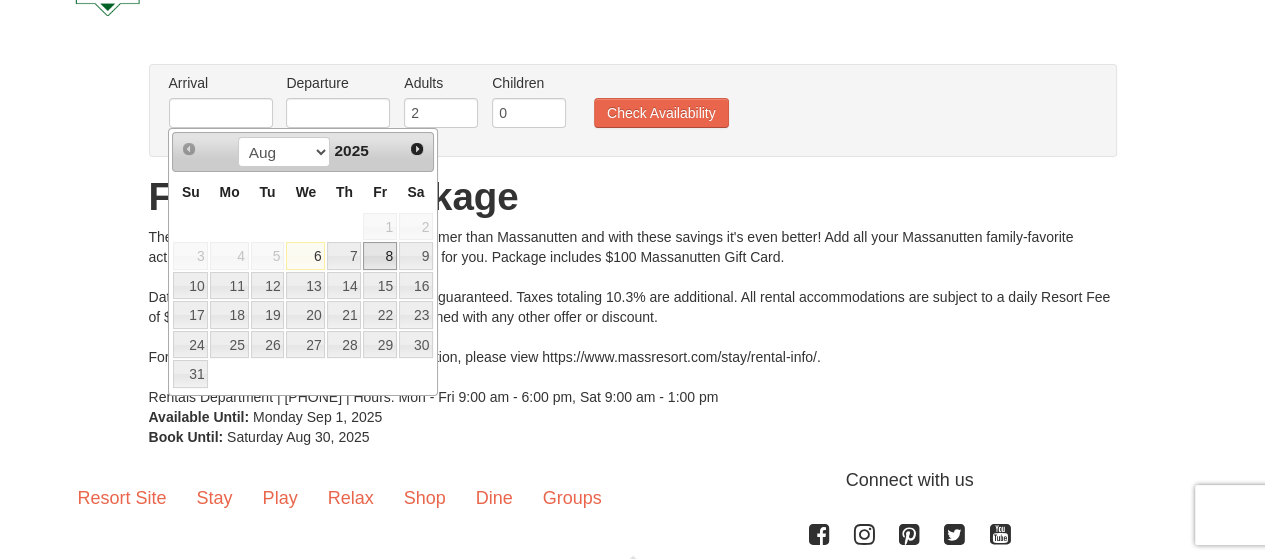 click on "8" at bounding box center (380, 256) 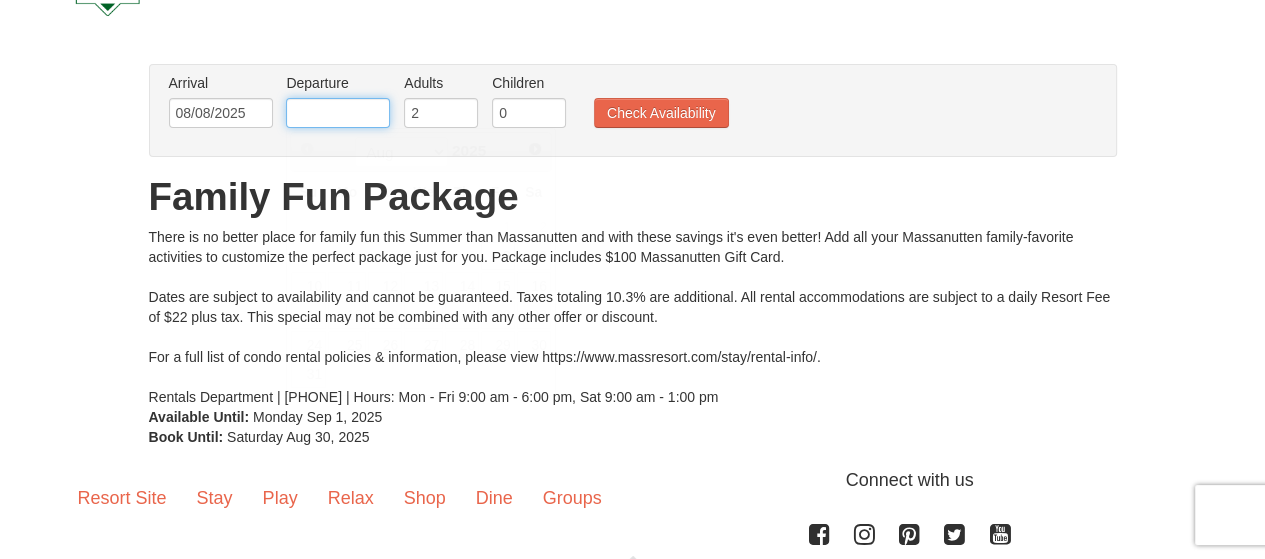 click at bounding box center [338, 113] 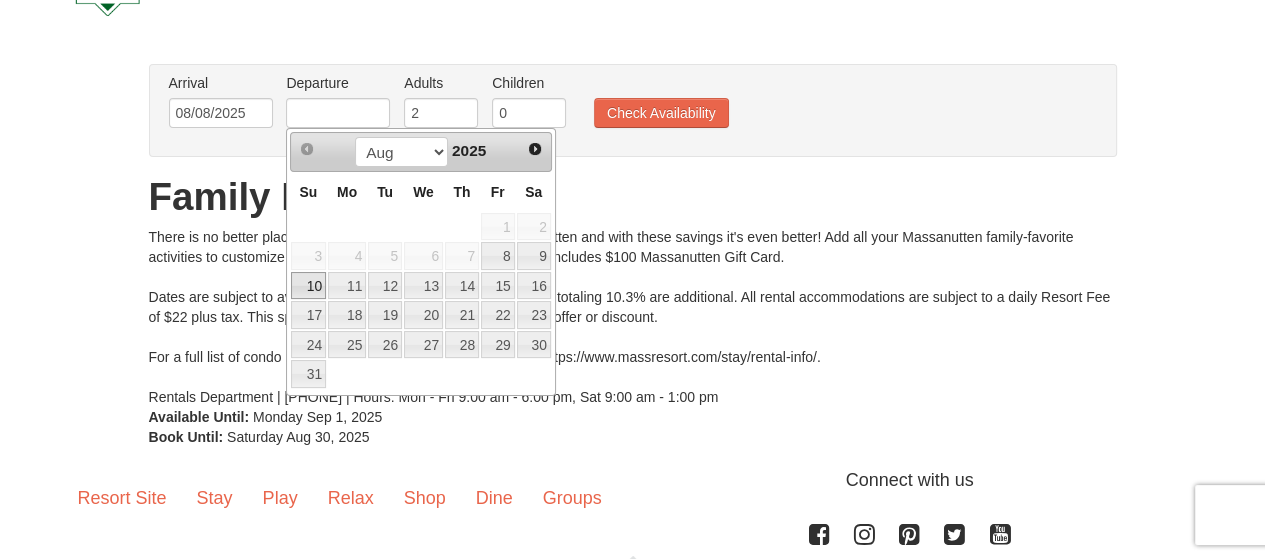 click on "10" at bounding box center (308, 286) 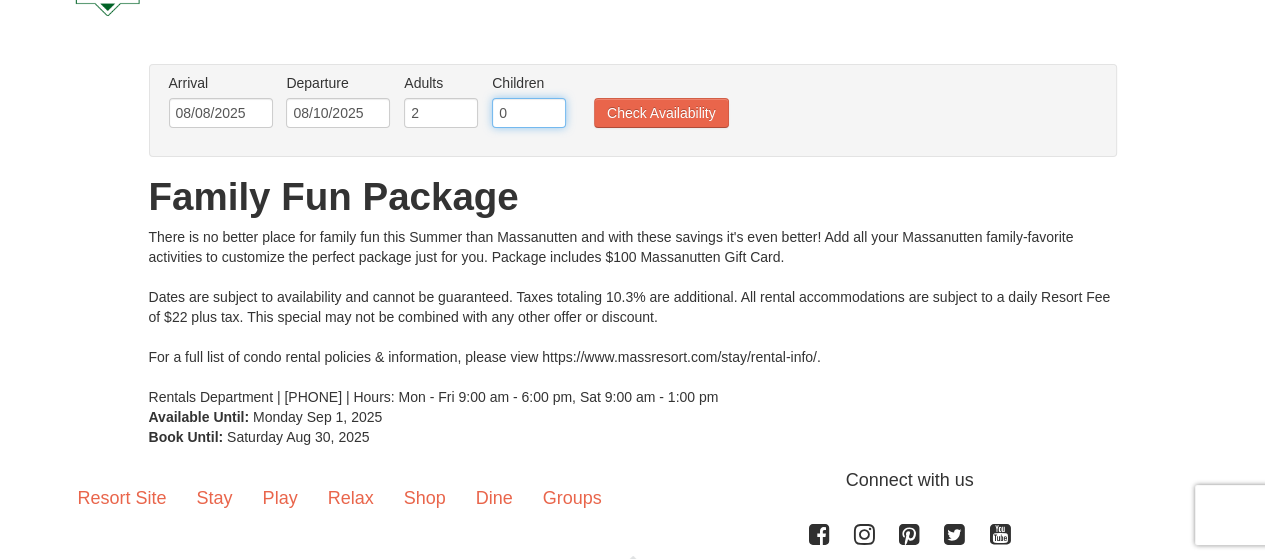 click on "0" at bounding box center (529, 113) 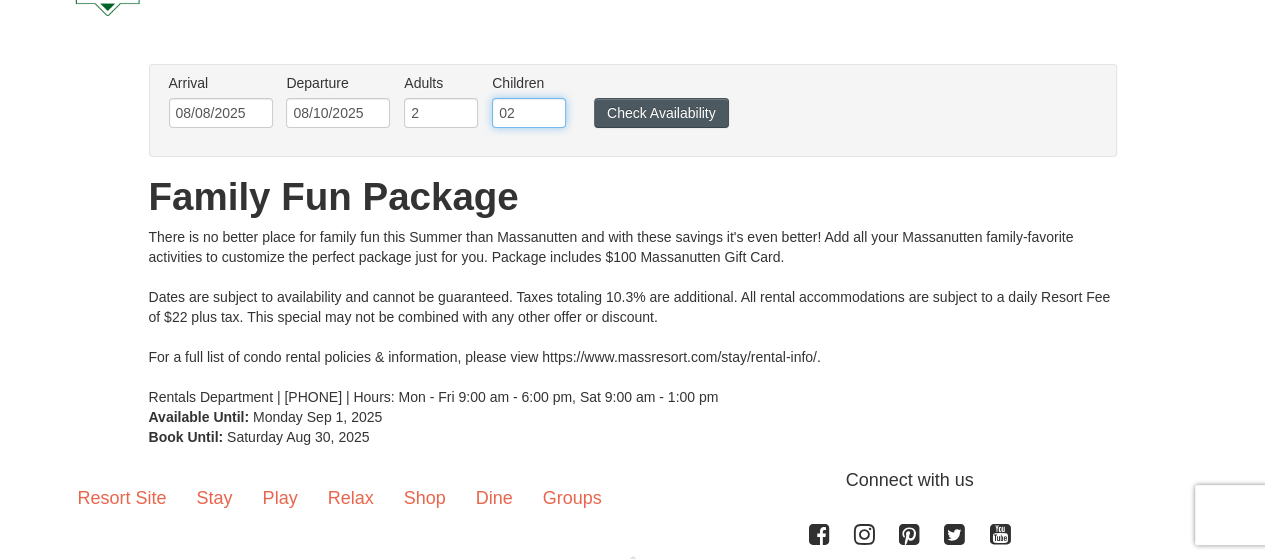 type on "02" 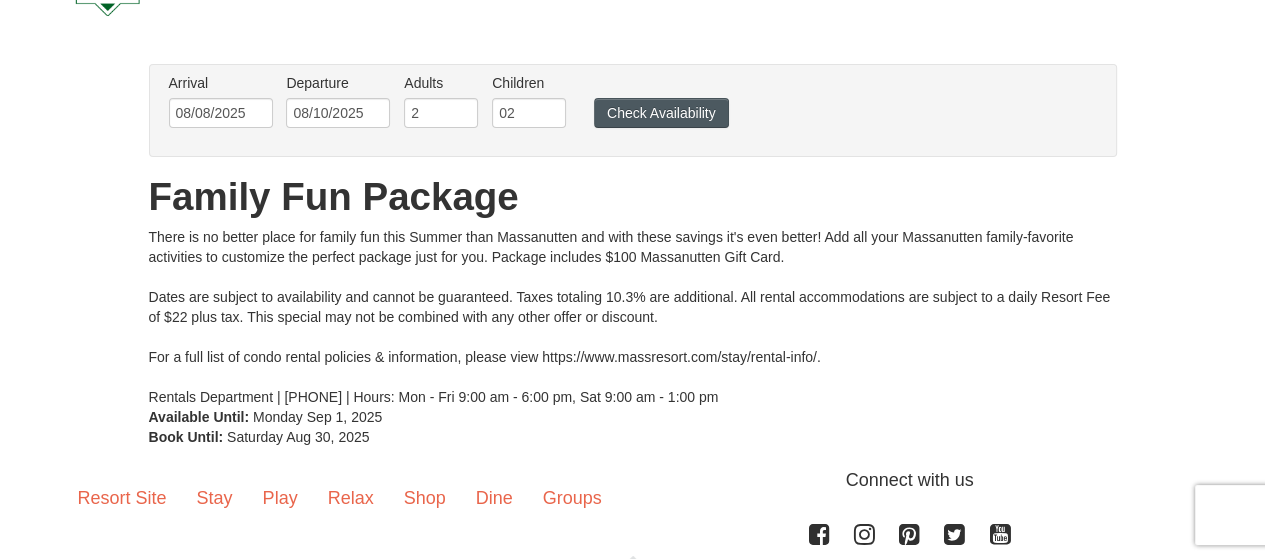 click on "Arrival Please format dates MM/DD/YYYY Please format dates MM/DD/YYYY
08/08/2025
Departure Please format dates MM/DD/YYYY Please format dates MM/DD/YYYY
08/10/2025
Adults Please format dates MM/DD/YYYY
2
Children Please format dates MM/DD/YYYY
02
Check Availability" at bounding box center [622, 105] 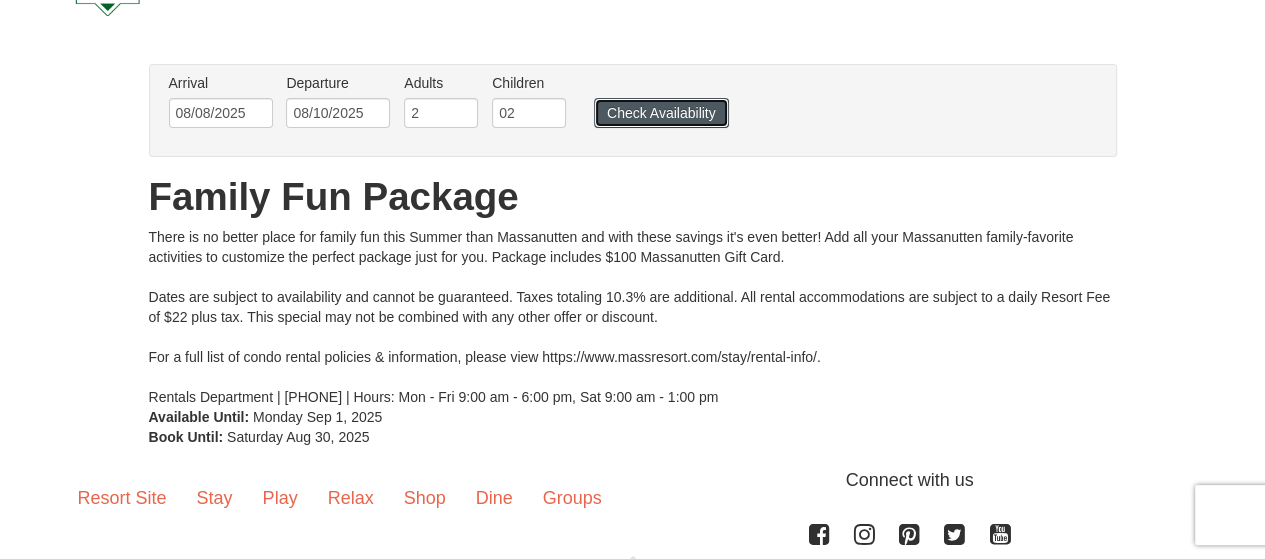 click on "Check Availability" at bounding box center (661, 113) 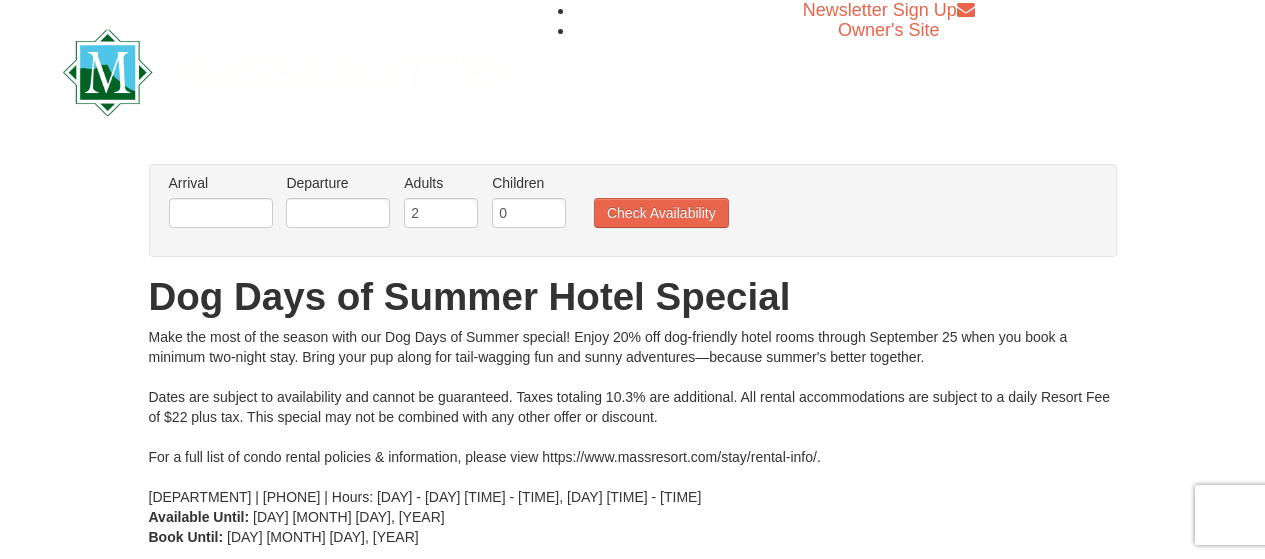 scroll, scrollTop: 111, scrollLeft: 0, axis: vertical 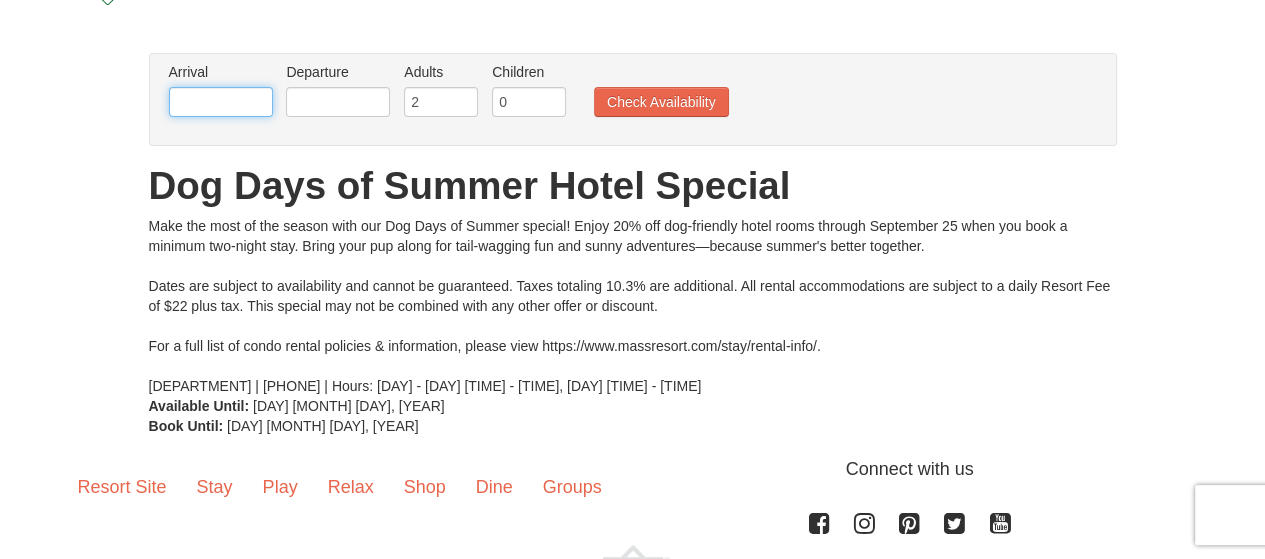 click at bounding box center [221, 102] 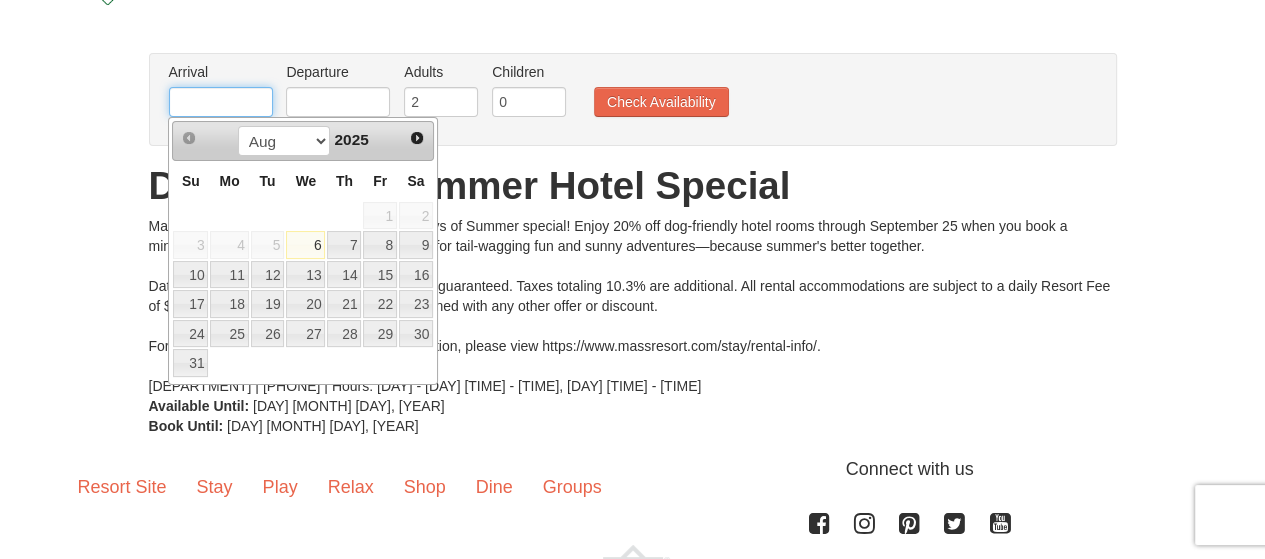 click at bounding box center [221, 102] 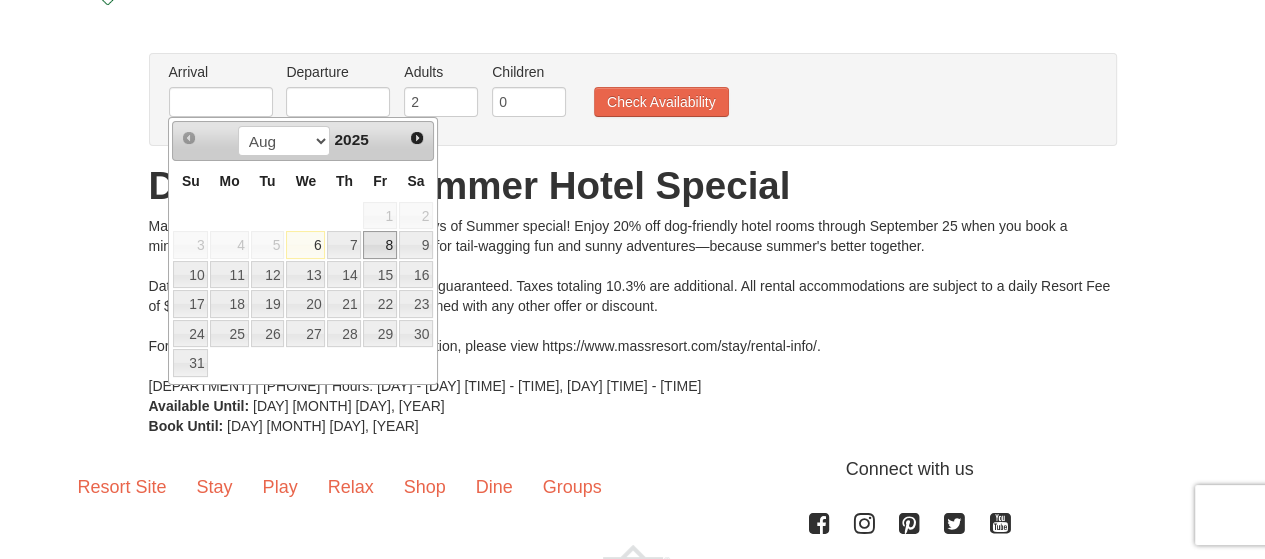 click on "8" at bounding box center [380, 245] 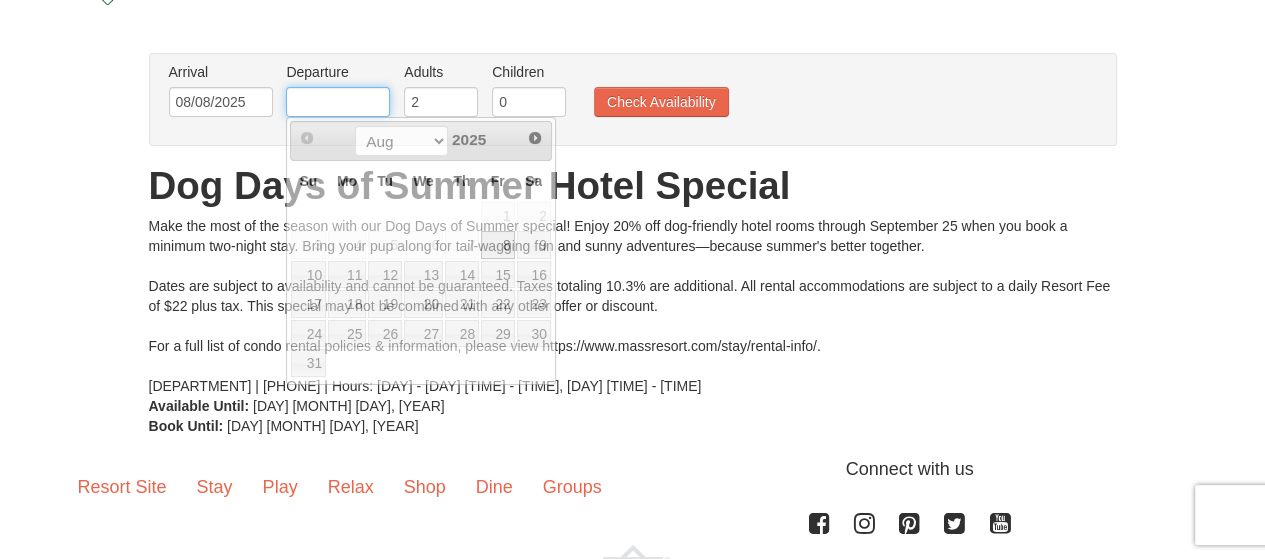 click at bounding box center [338, 102] 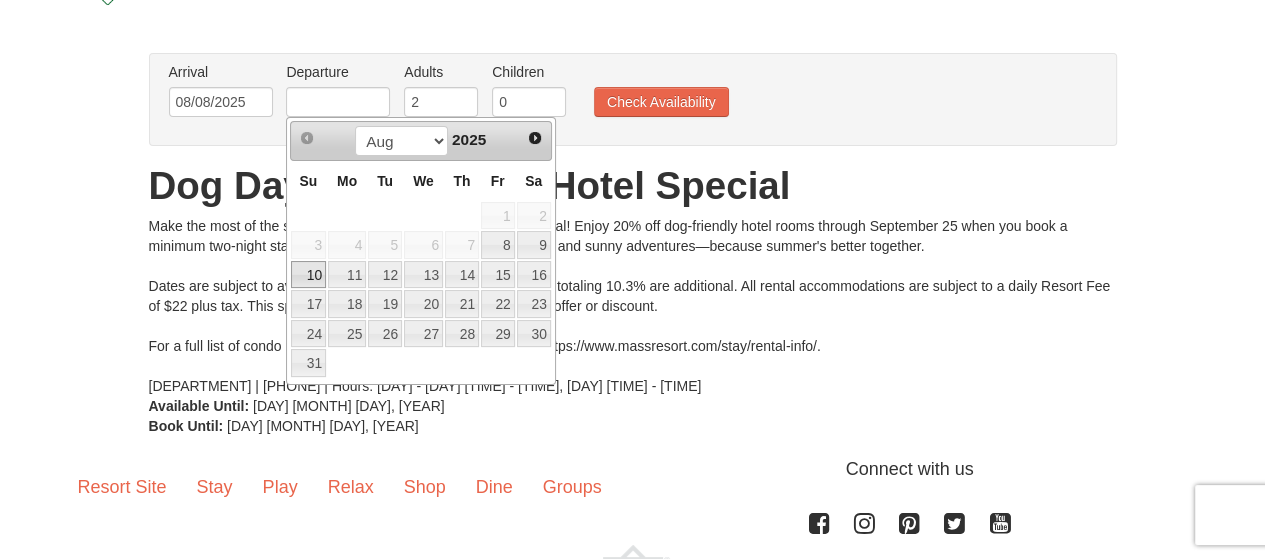 click on "10" at bounding box center (308, 275) 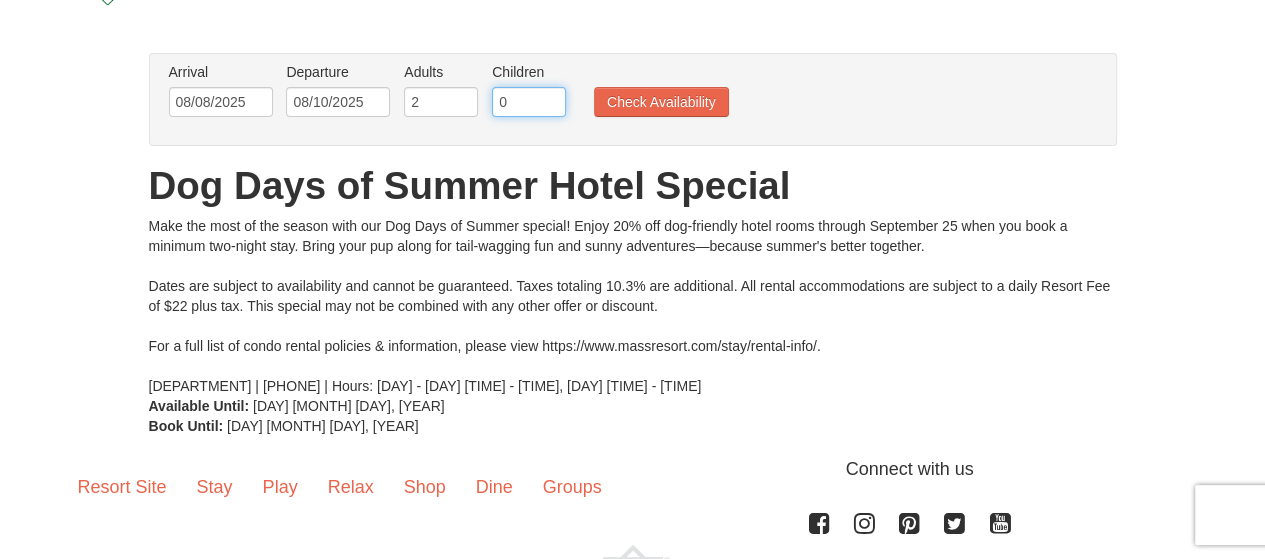 click on "0" at bounding box center [529, 102] 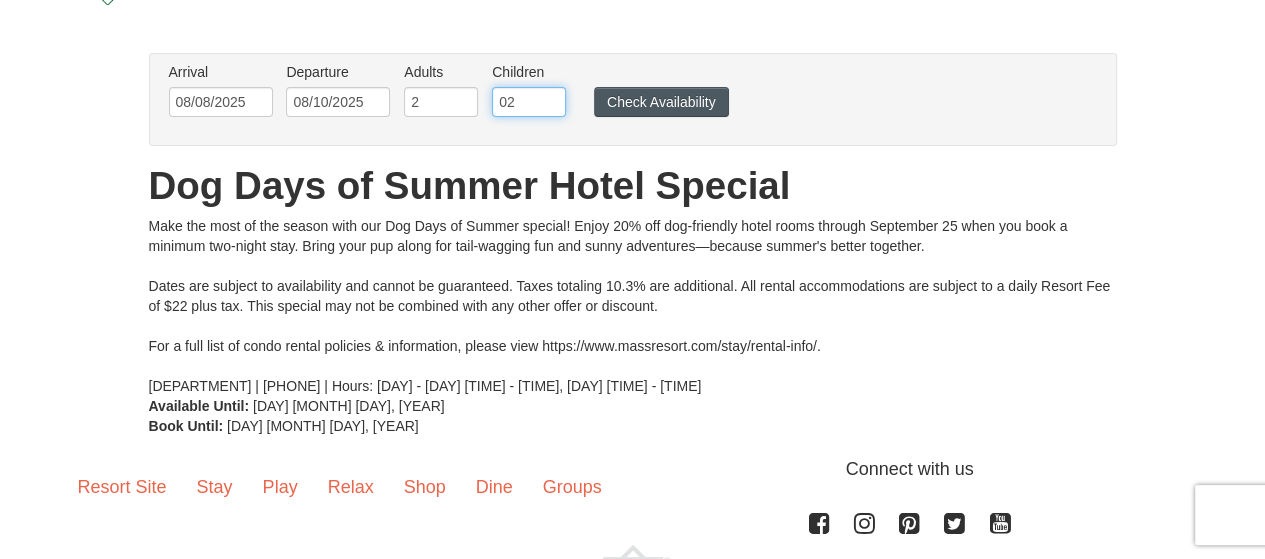 type on "02" 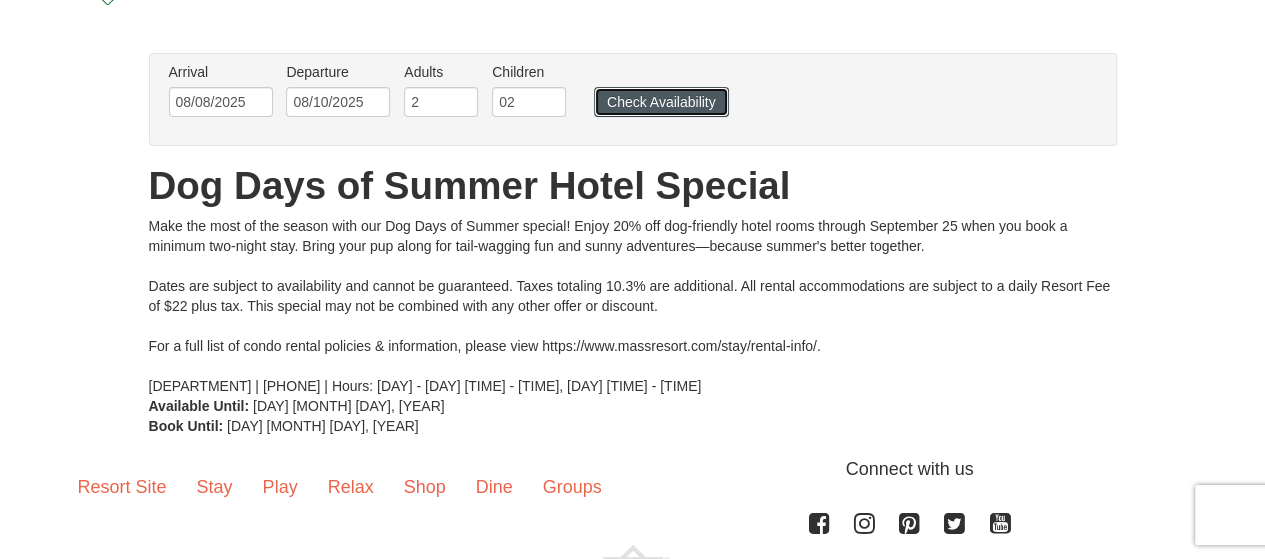 click on "Check Availability" at bounding box center (661, 102) 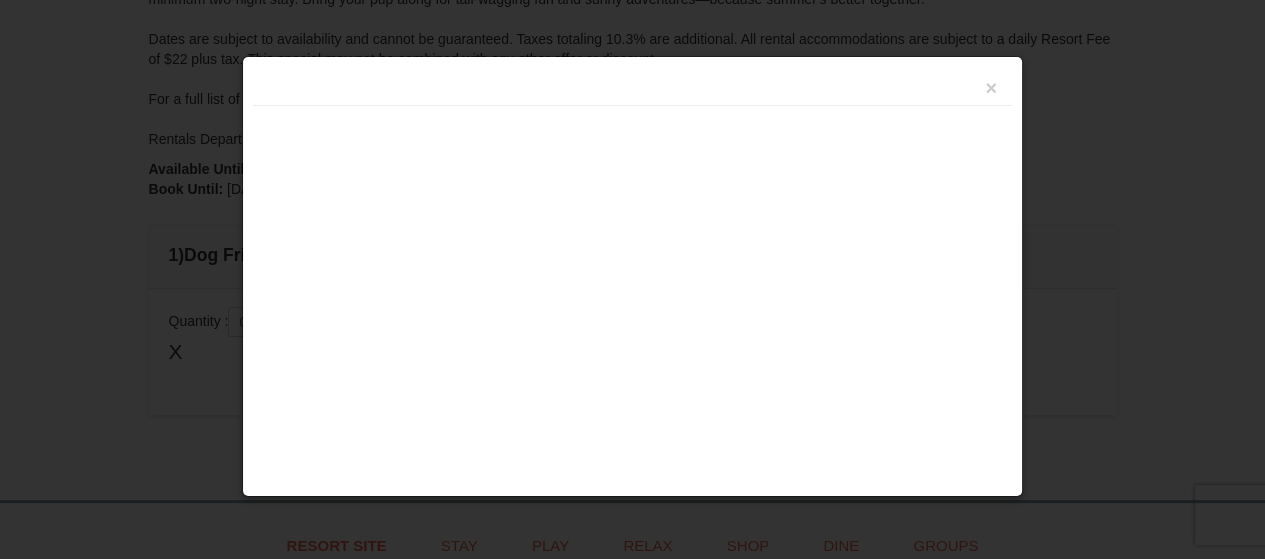 scroll, scrollTop: 606, scrollLeft: 0, axis: vertical 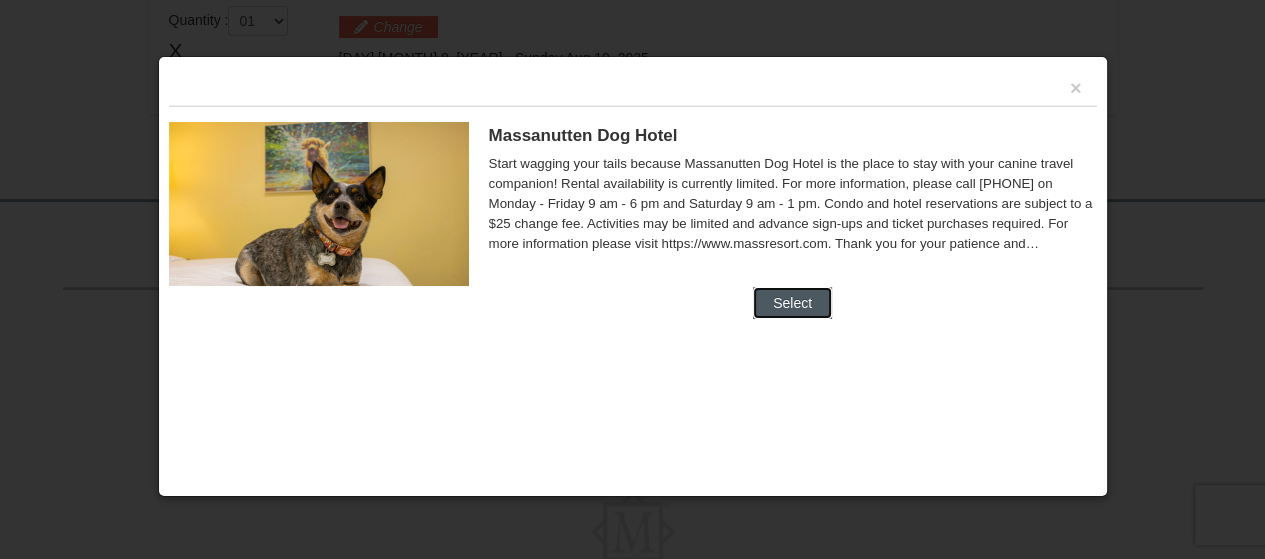 click on "Select" at bounding box center (792, 303) 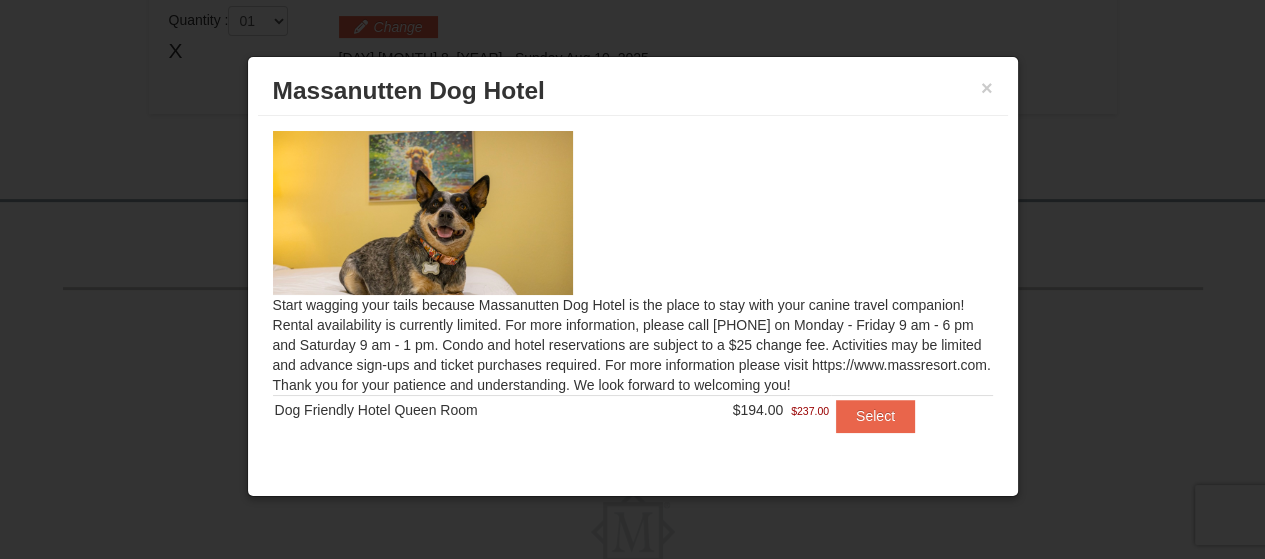 scroll, scrollTop: 11, scrollLeft: 0, axis: vertical 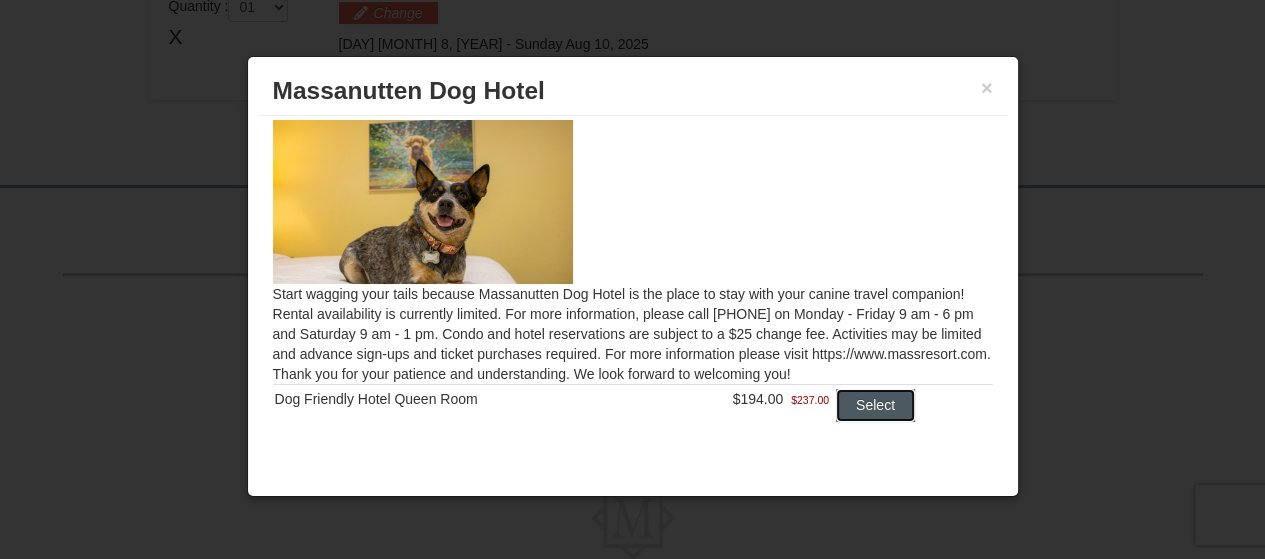 click on "Select" at bounding box center [875, 405] 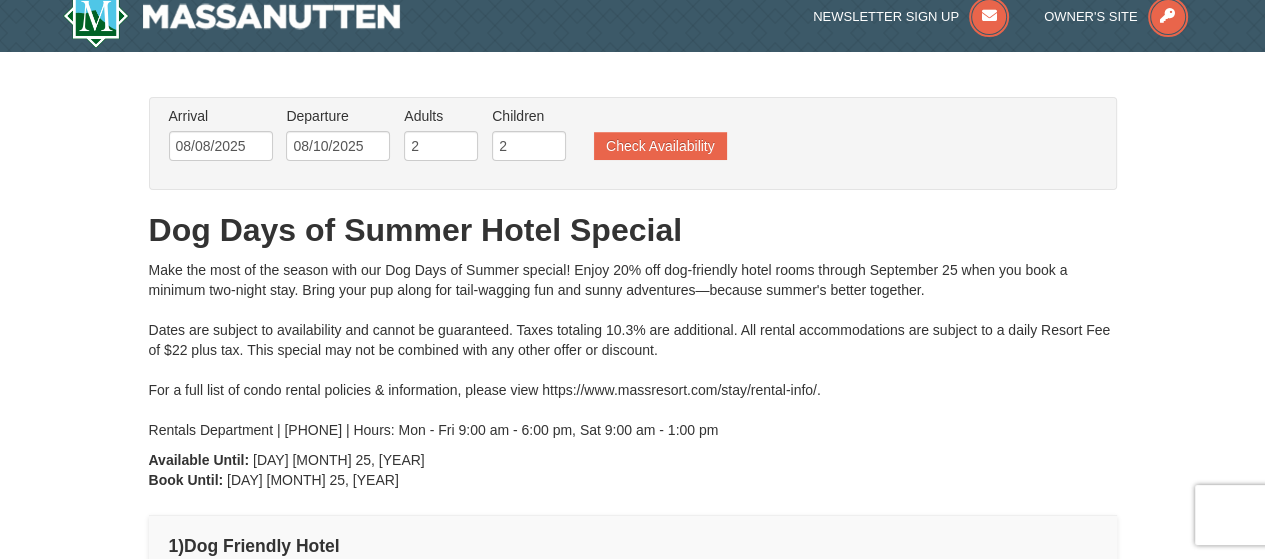 scroll, scrollTop: 0, scrollLeft: 0, axis: both 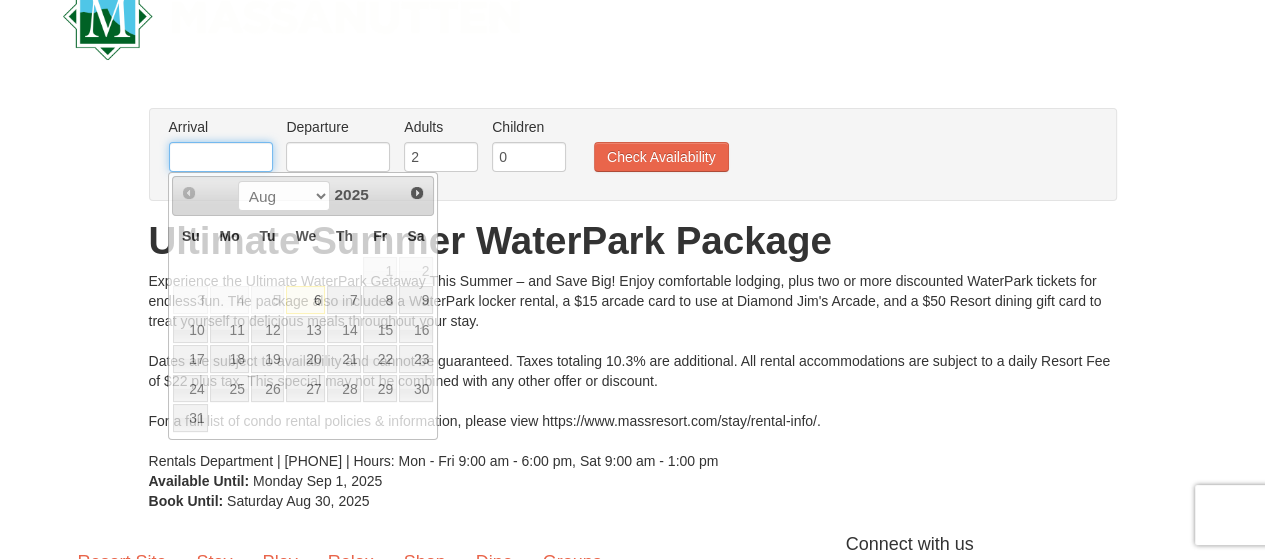 click at bounding box center (221, 157) 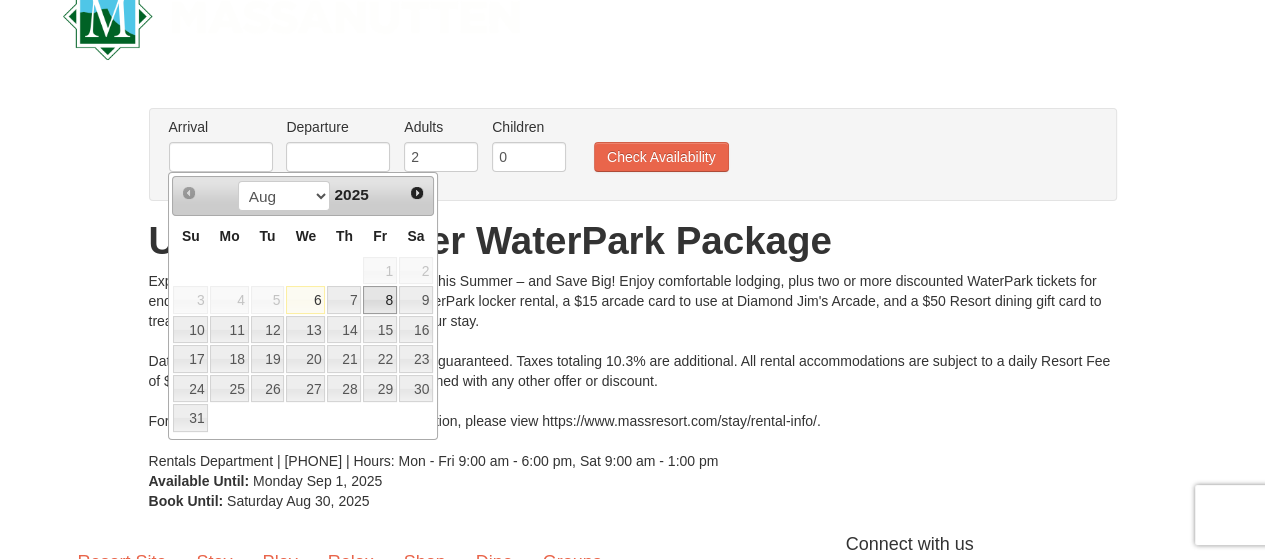 click on "8" at bounding box center [380, 300] 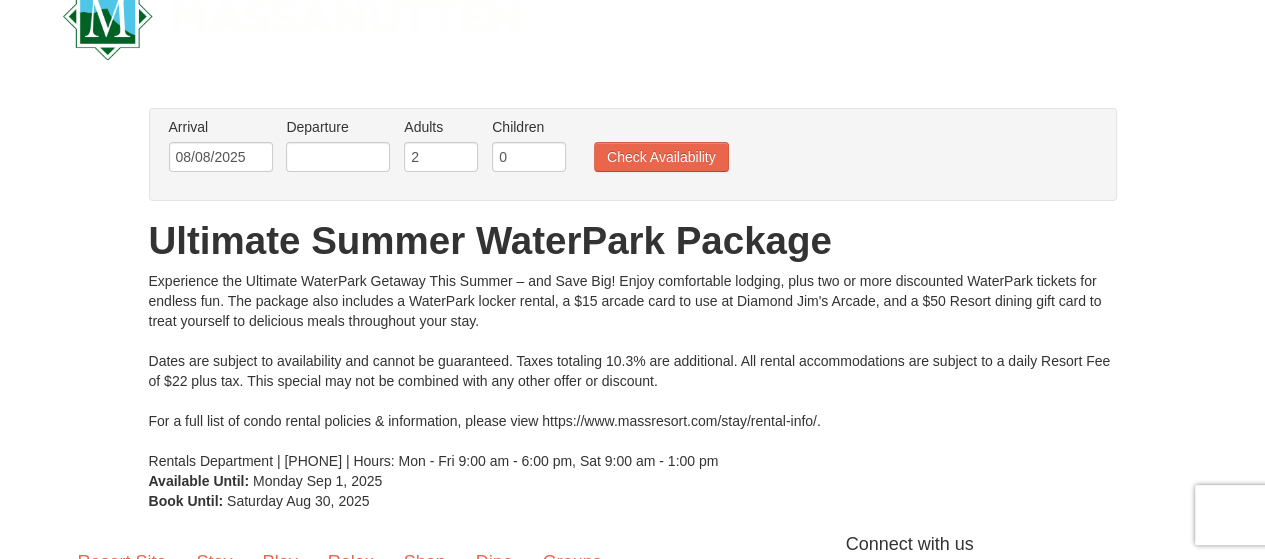 drag, startPoint x: 341, startPoint y: 172, endPoint x: 350, endPoint y: 167, distance: 10.29563 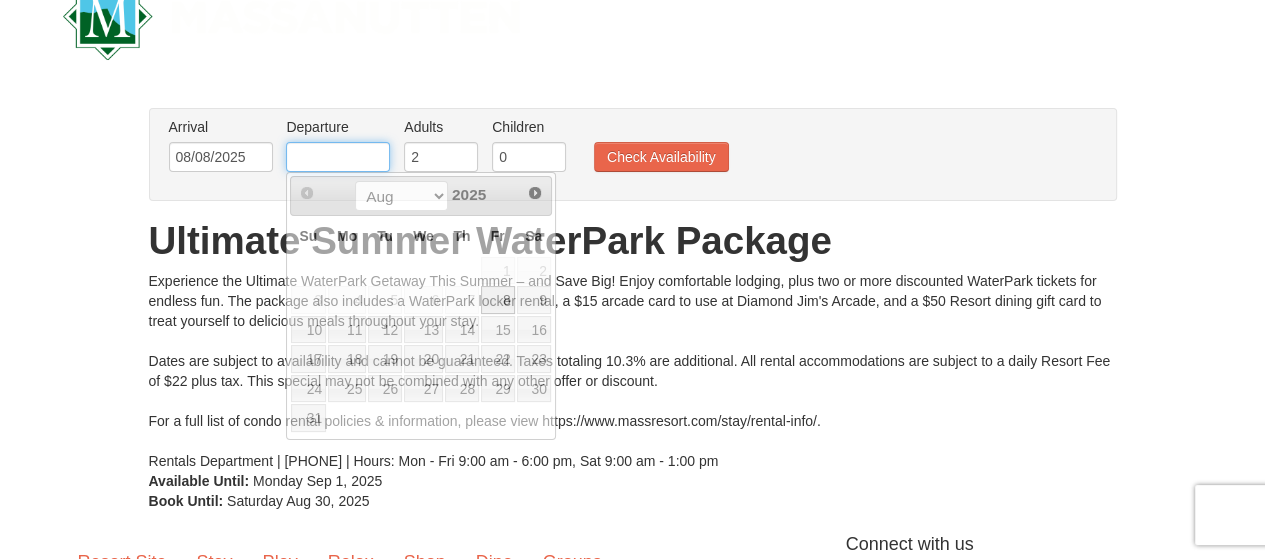 click at bounding box center [338, 157] 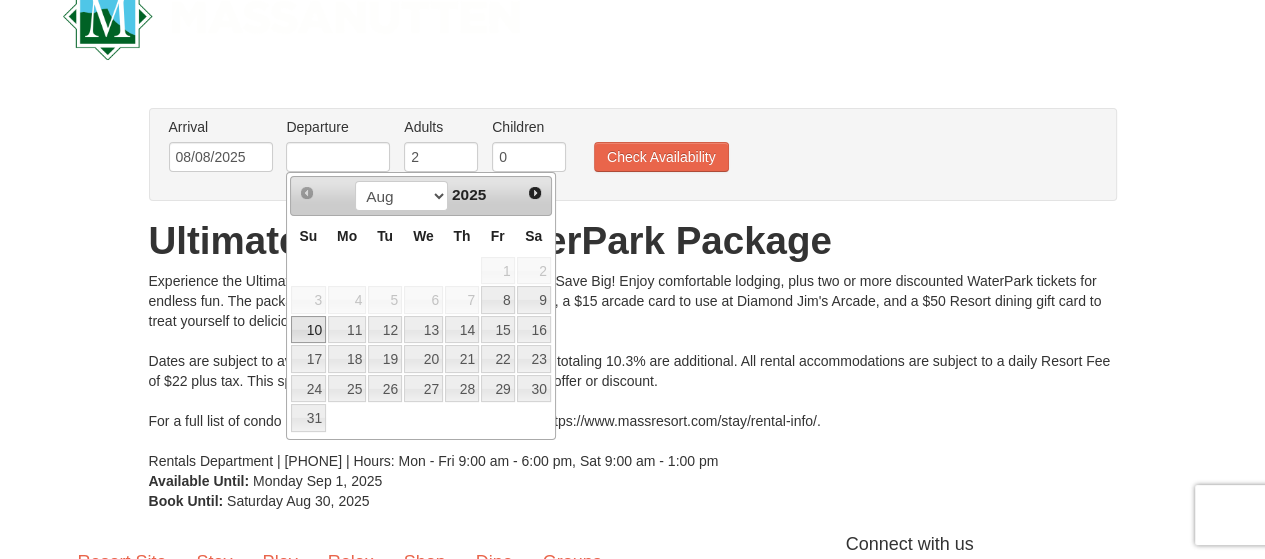click on "10" at bounding box center [308, 330] 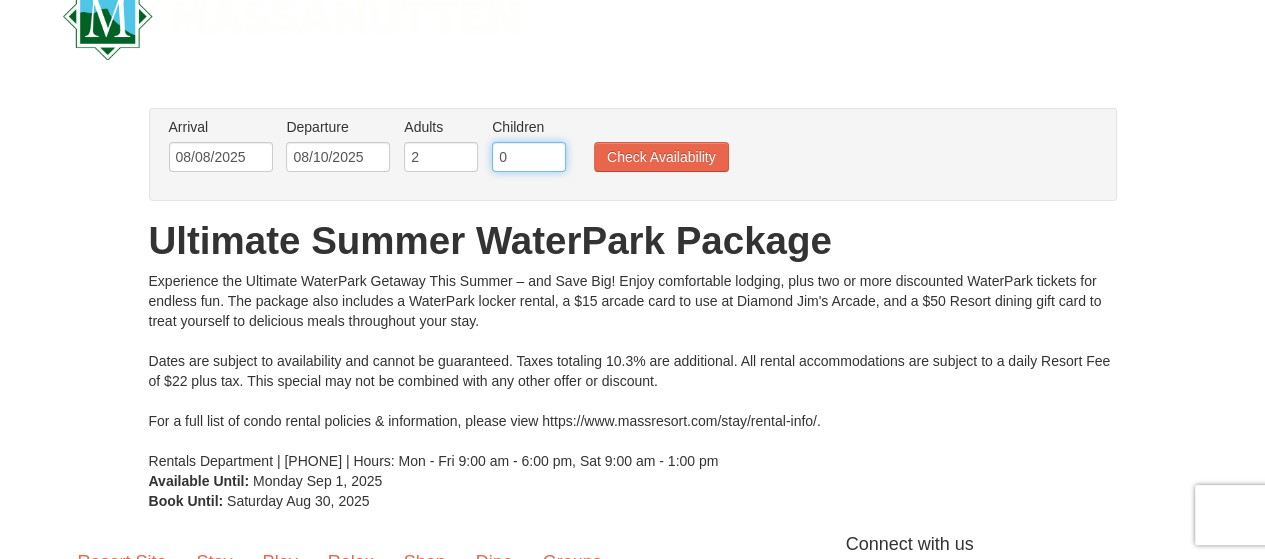 click on "0" at bounding box center [529, 157] 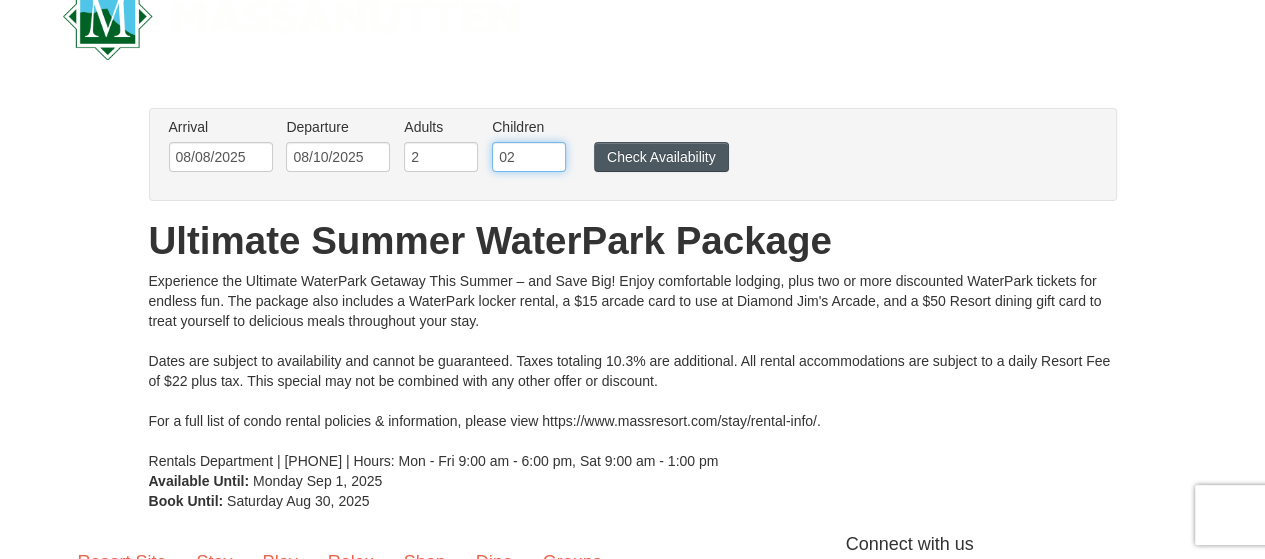 type on "02" 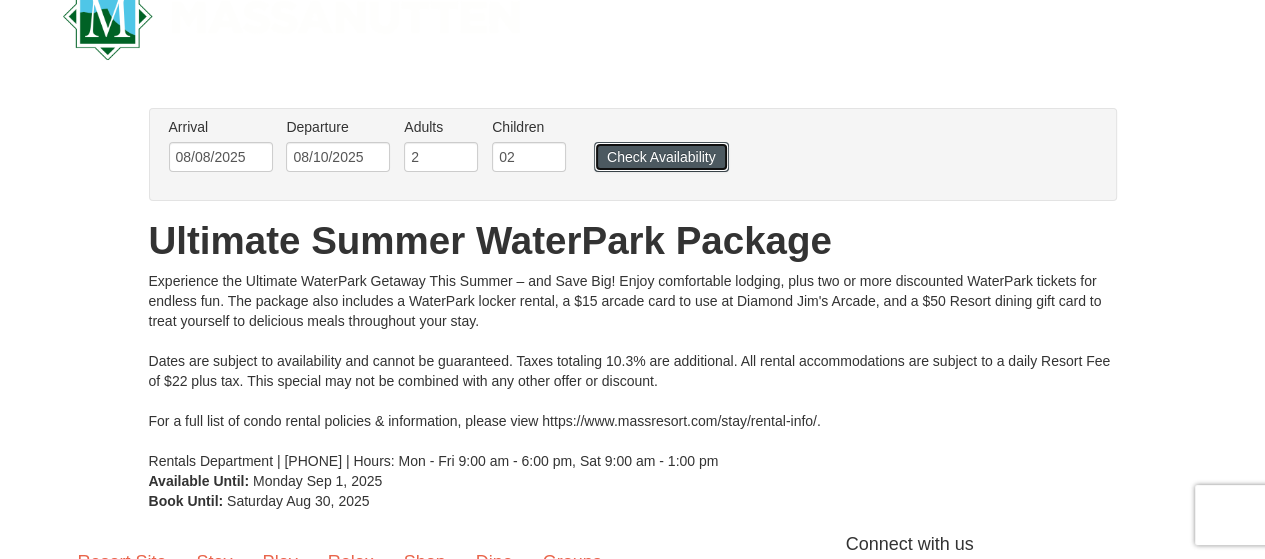 click on "Check Availability" at bounding box center (661, 157) 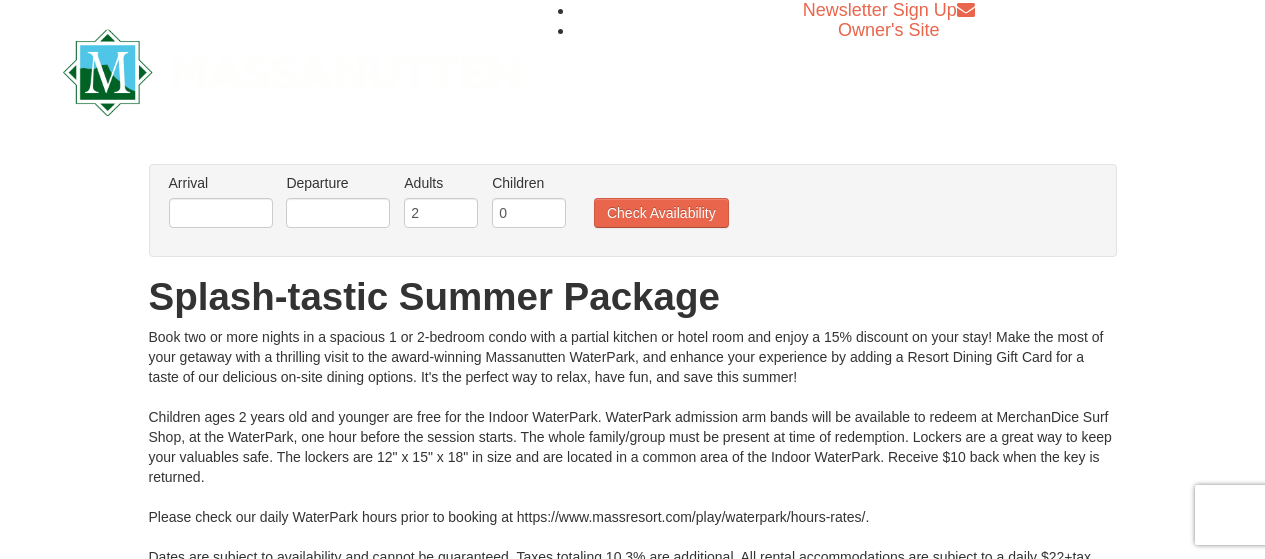 scroll, scrollTop: 0, scrollLeft: 0, axis: both 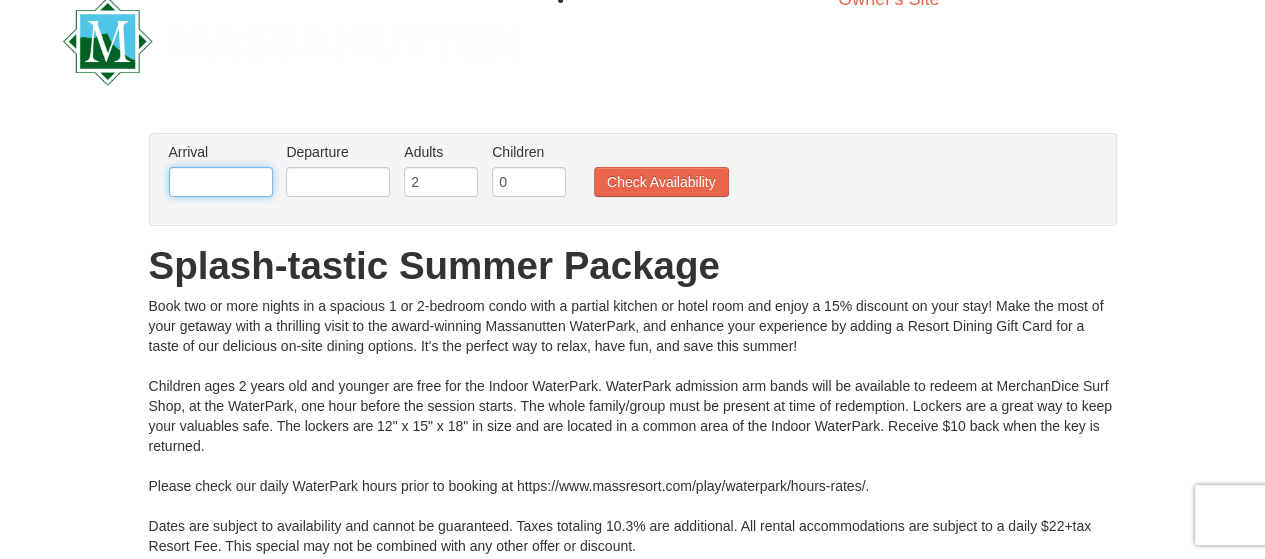 click at bounding box center [221, 182] 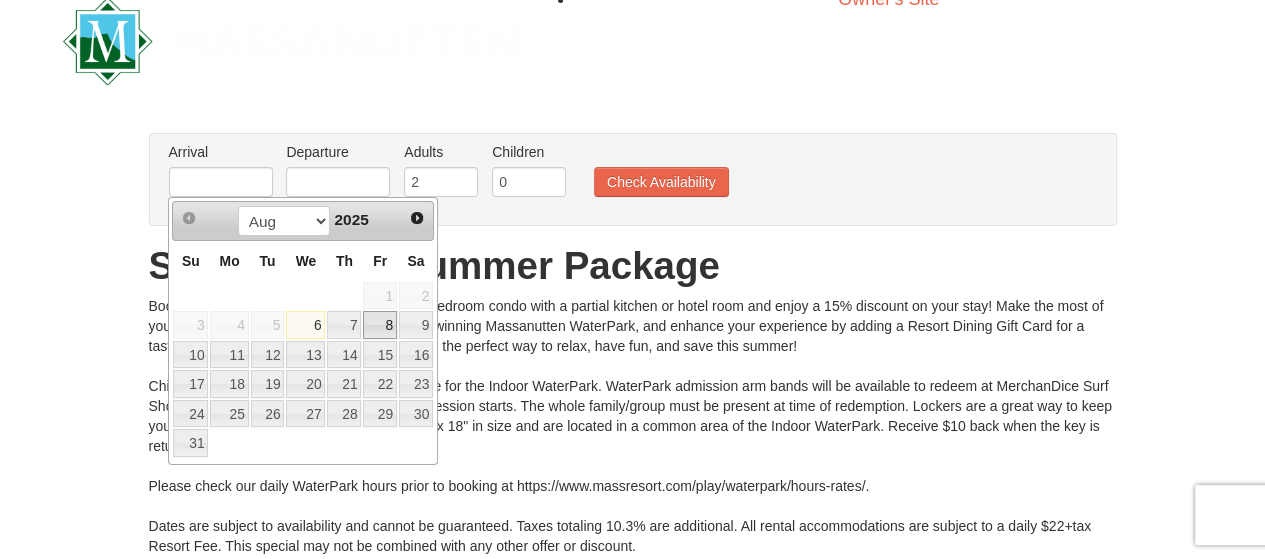 click on "8" at bounding box center (380, 325) 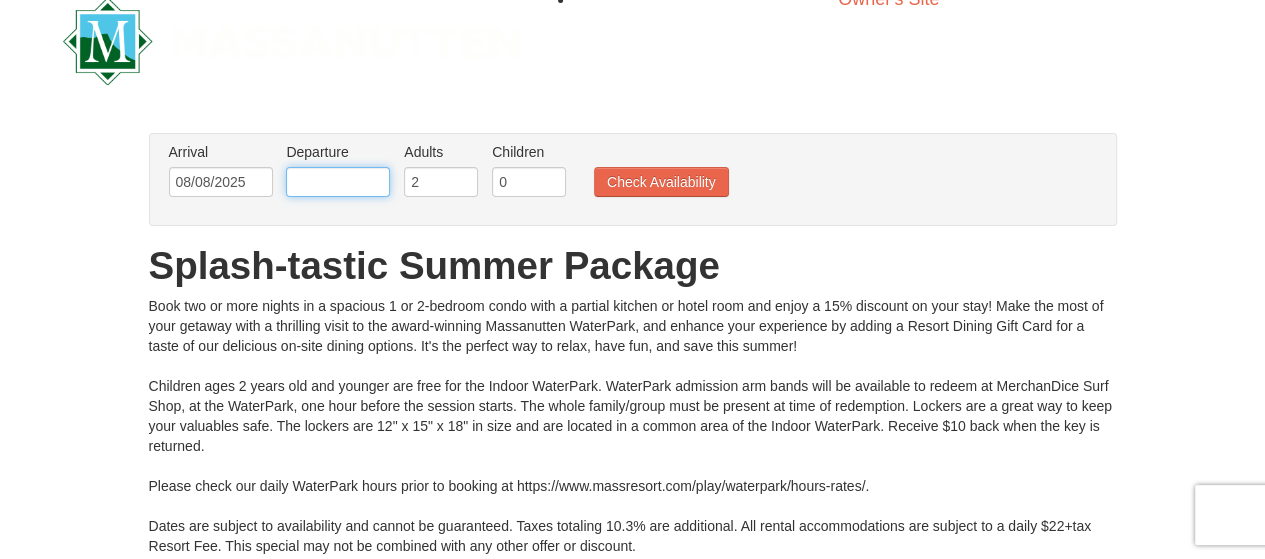 click at bounding box center [338, 182] 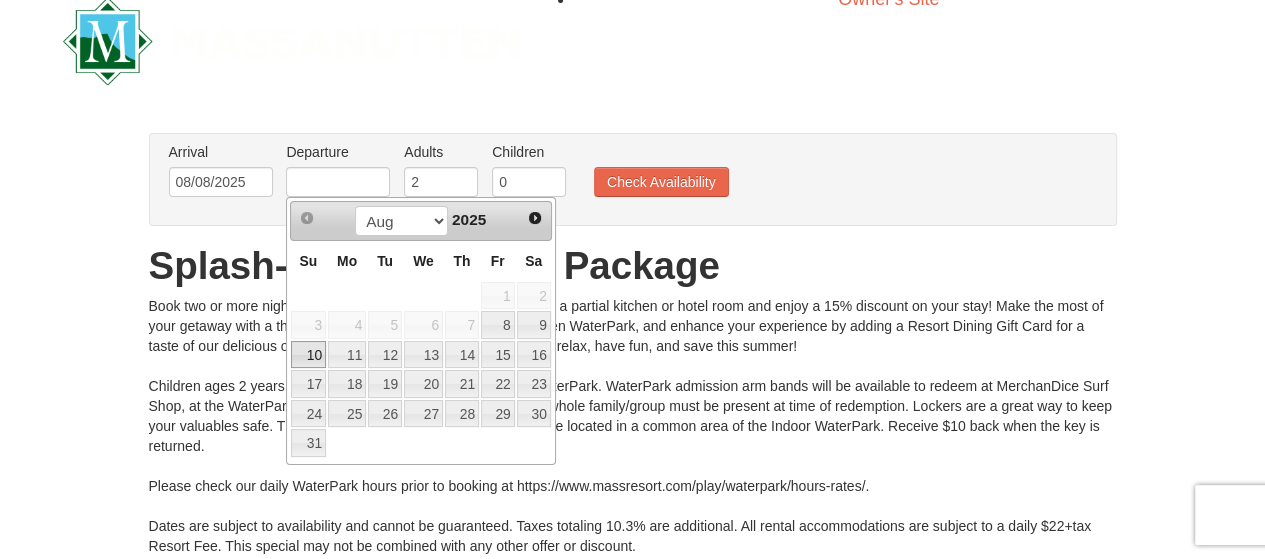 click on "10" at bounding box center [308, 355] 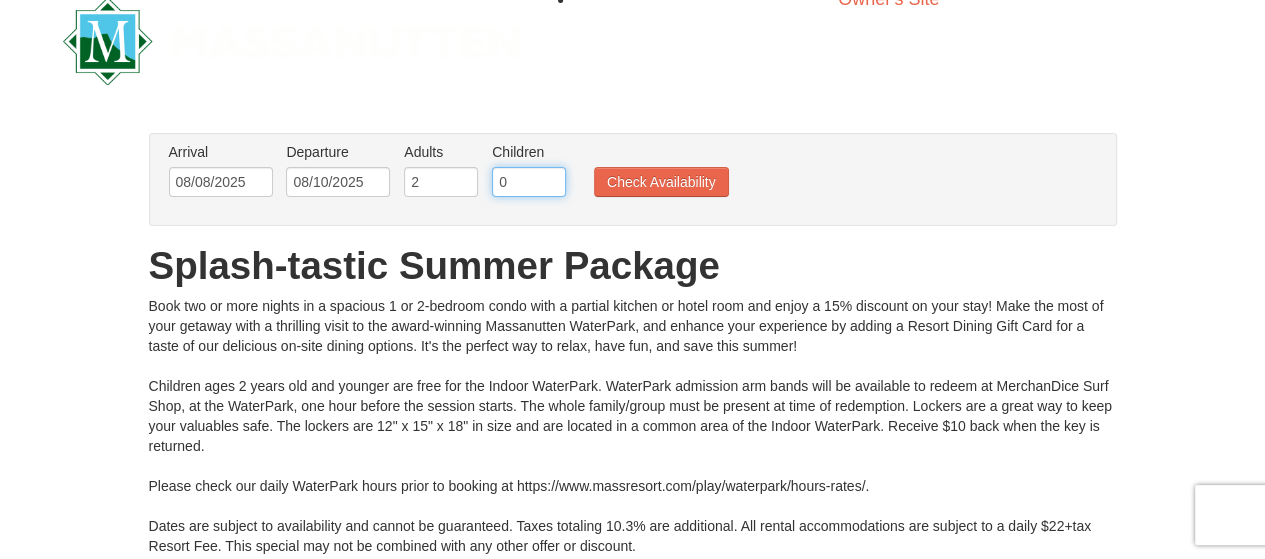 click on "0" at bounding box center [529, 182] 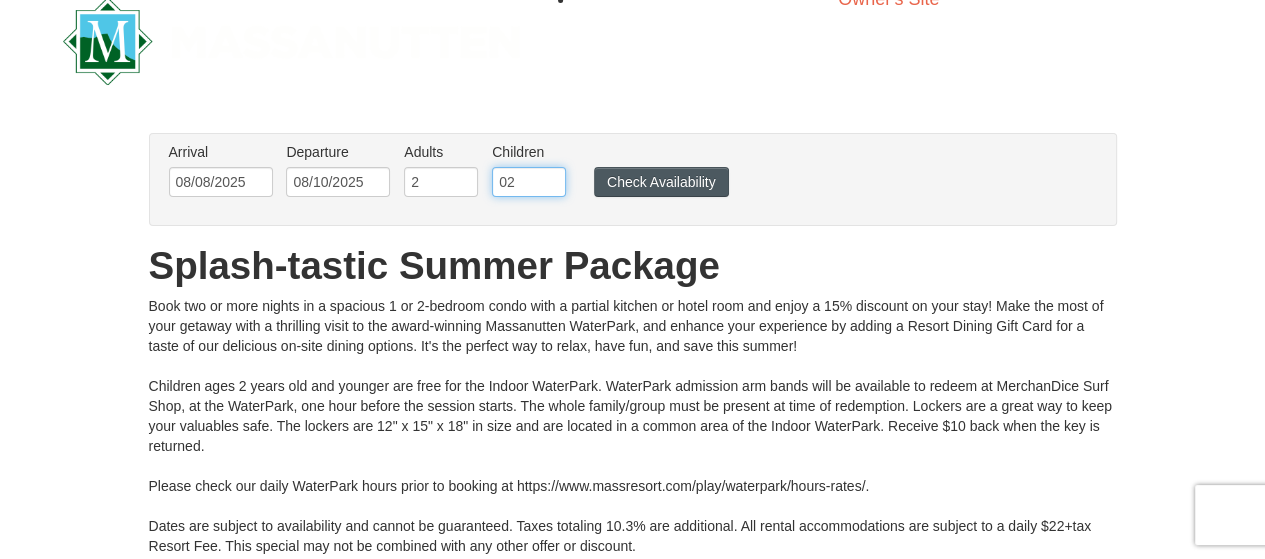 type on "02" 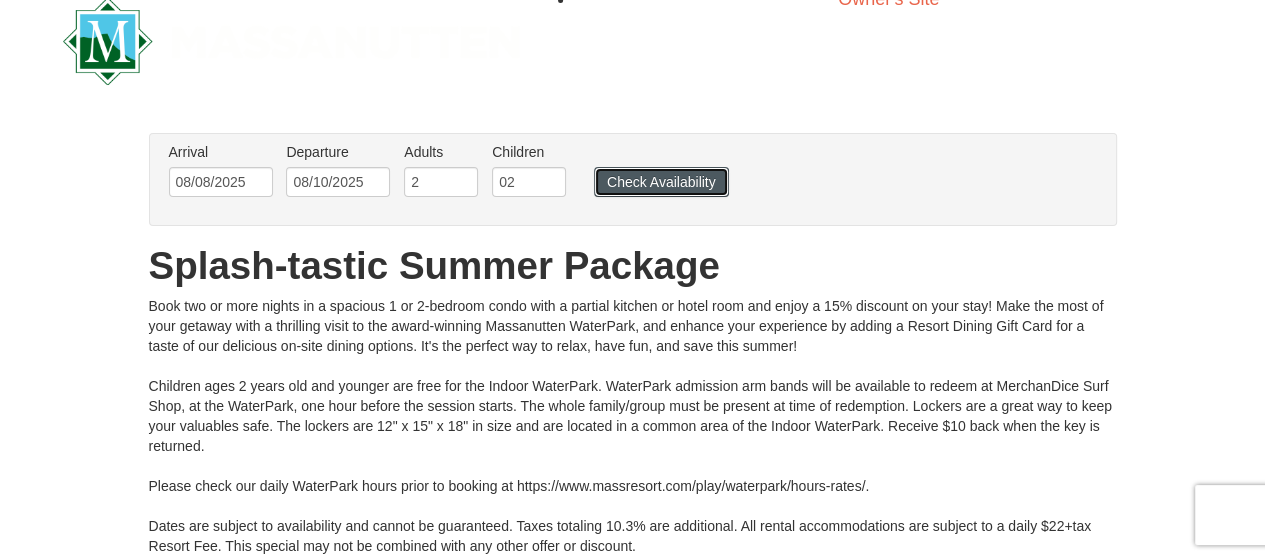 click on "Check Availability" at bounding box center (661, 182) 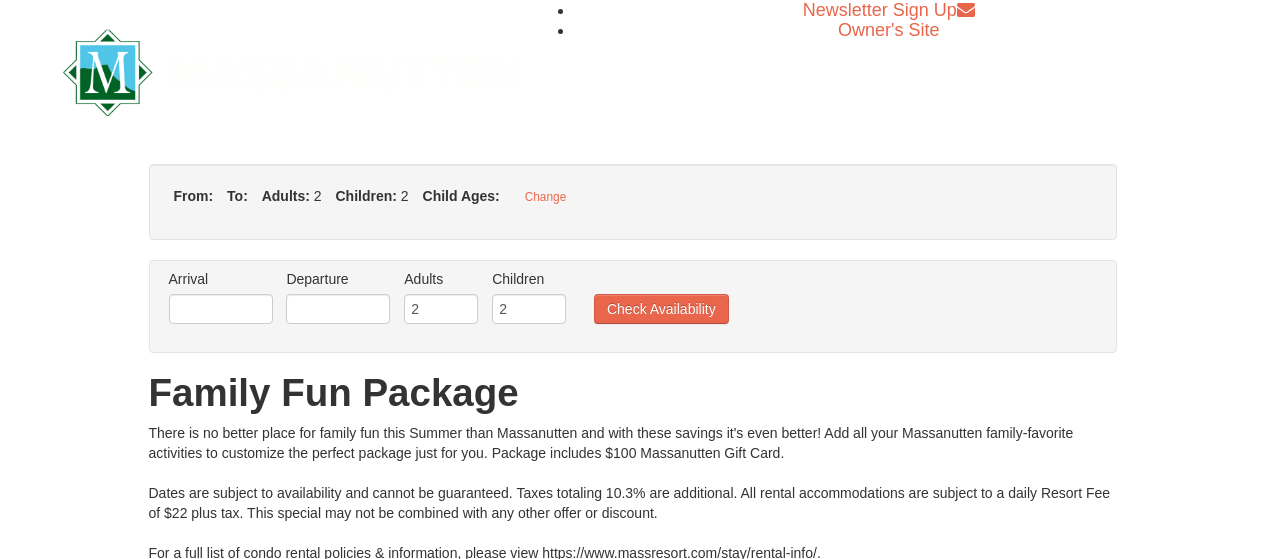 type on "08/08/2025" 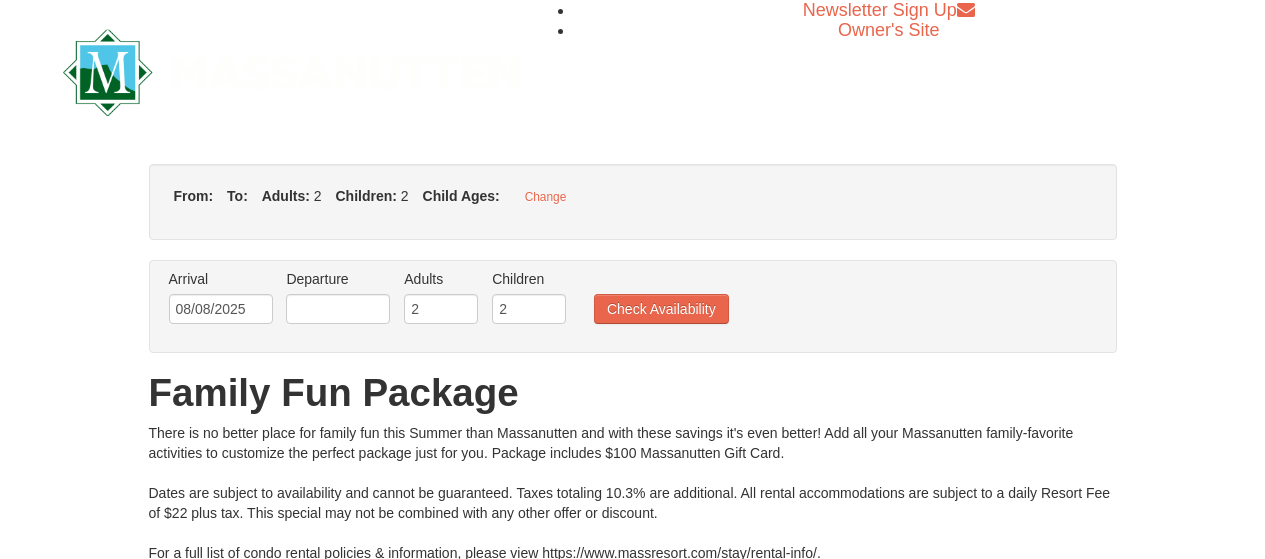 type on "08/10/2025" 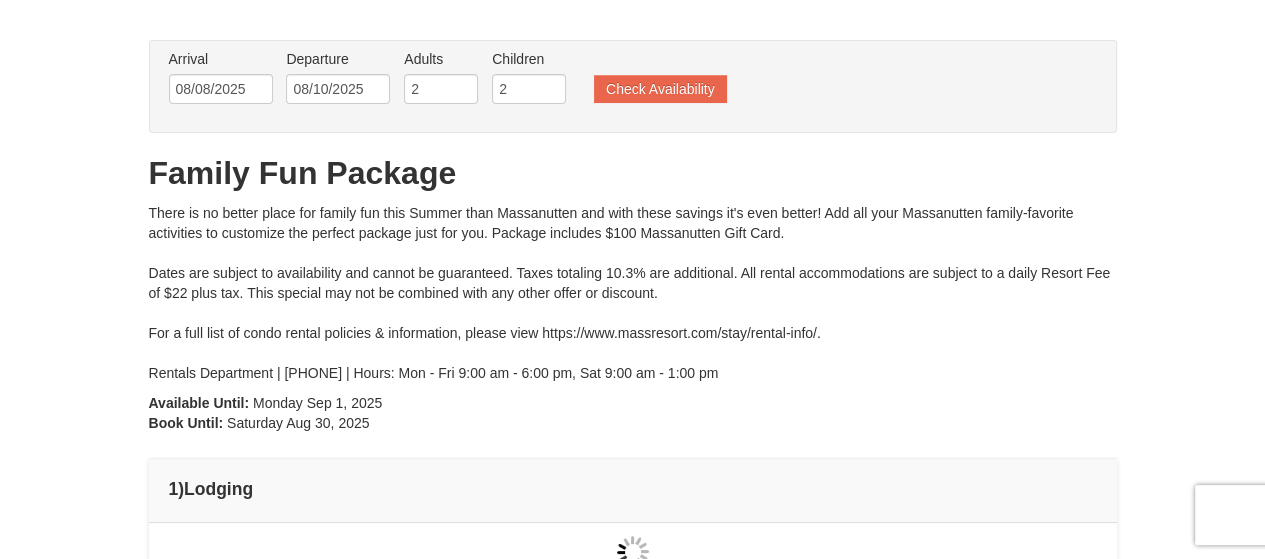 scroll, scrollTop: 189, scrollLeft: 0, axis: vertical 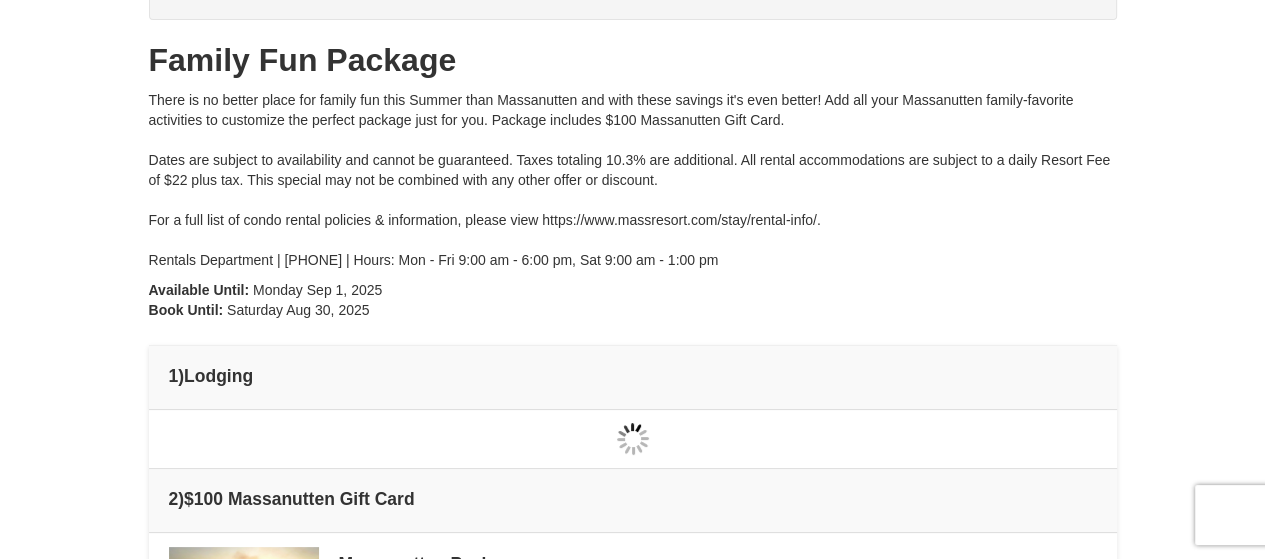 type on "08/08/2025" 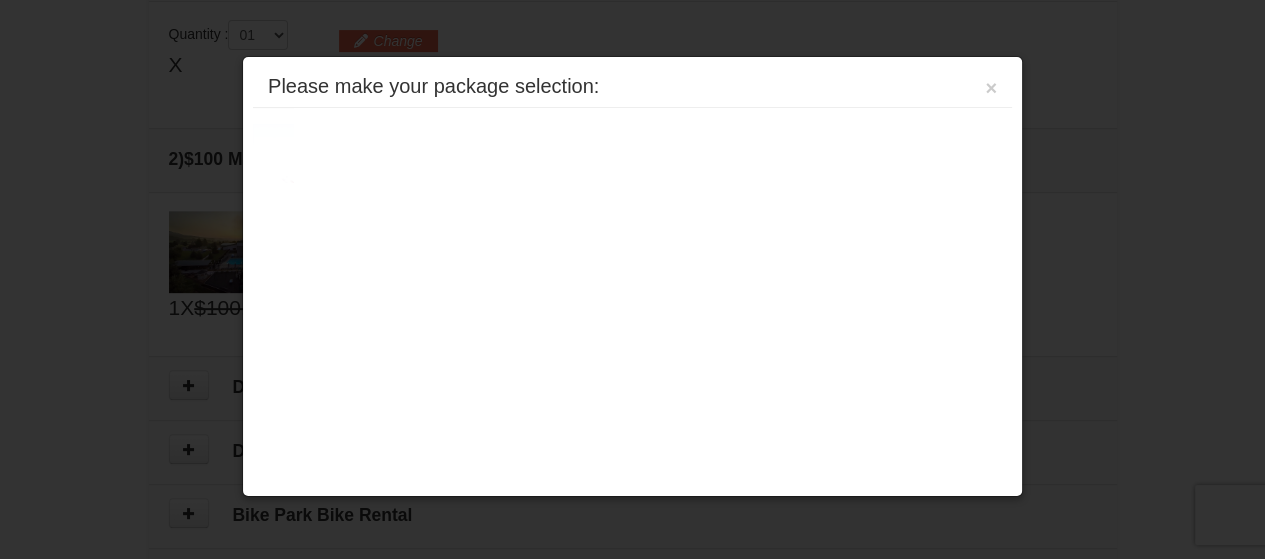scroll, scrollTop: 610, scrollLeft: 0, axis: vertical 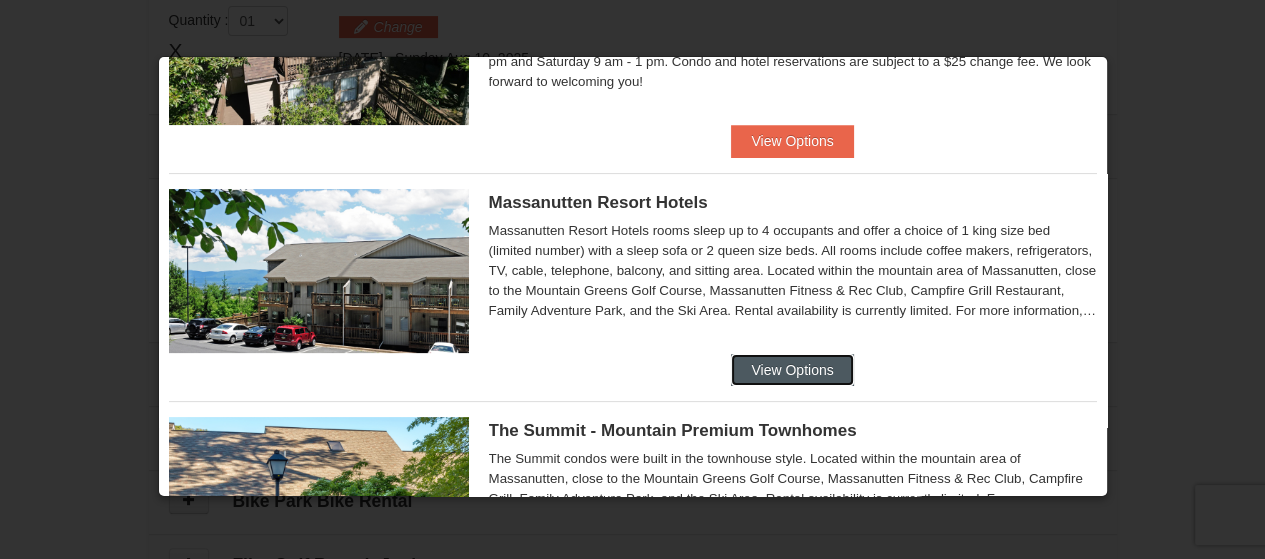 click on "View Options" at bounding box center [792, 370] 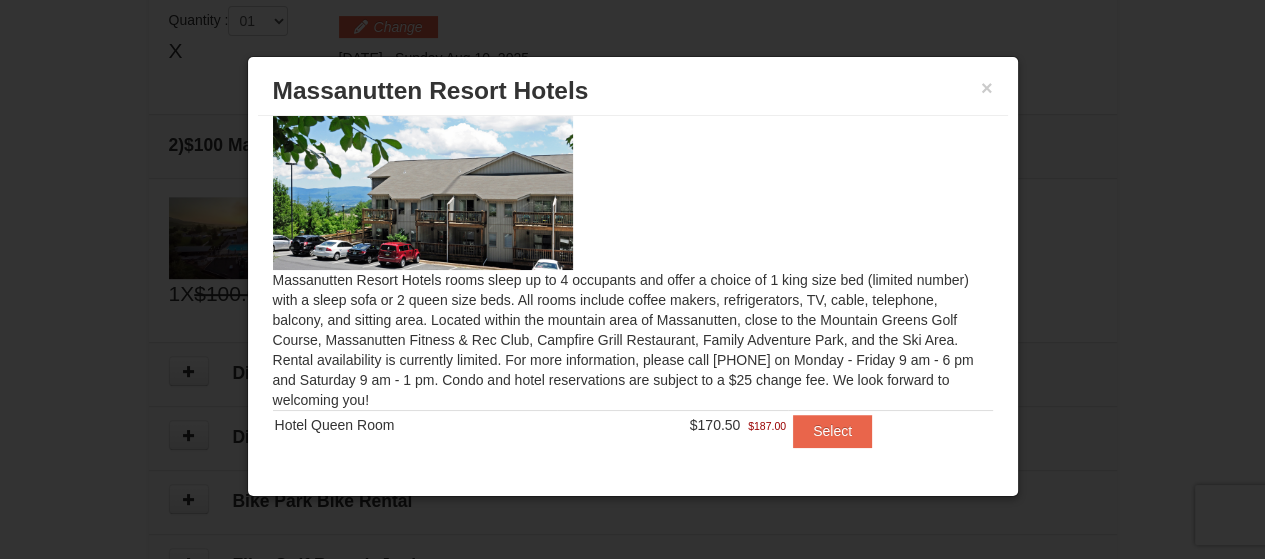 scroll, scrollTop: 0, scrollLeft: 0, axis: both 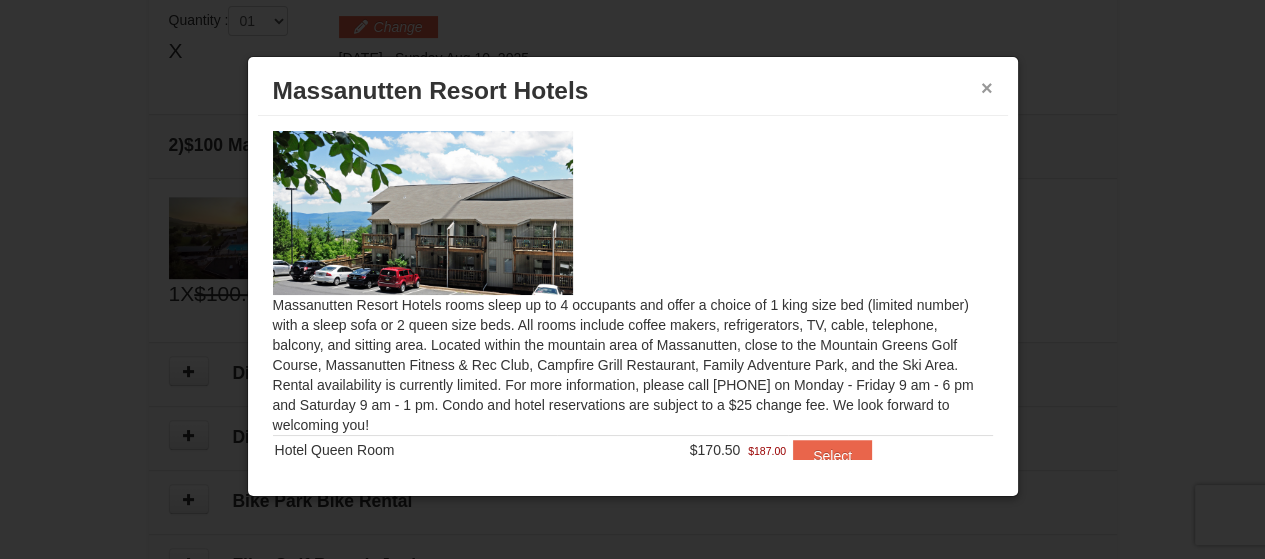 click on "×" at bounding box center (987, 88) 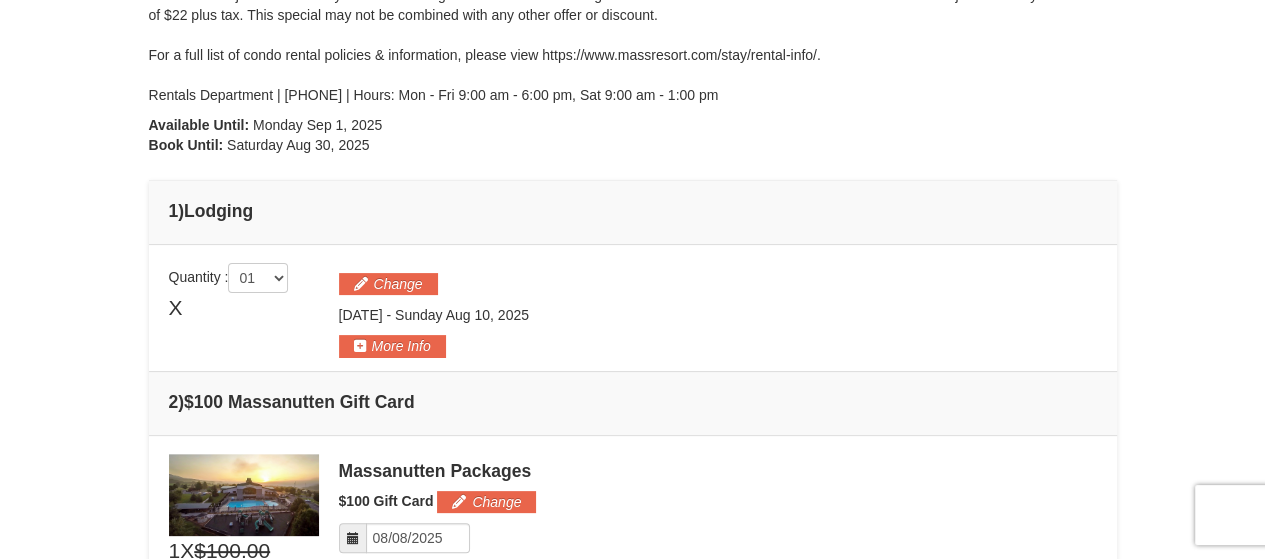 scroll, scrollTop: 366, scrollLeft: 0, axis: vertical 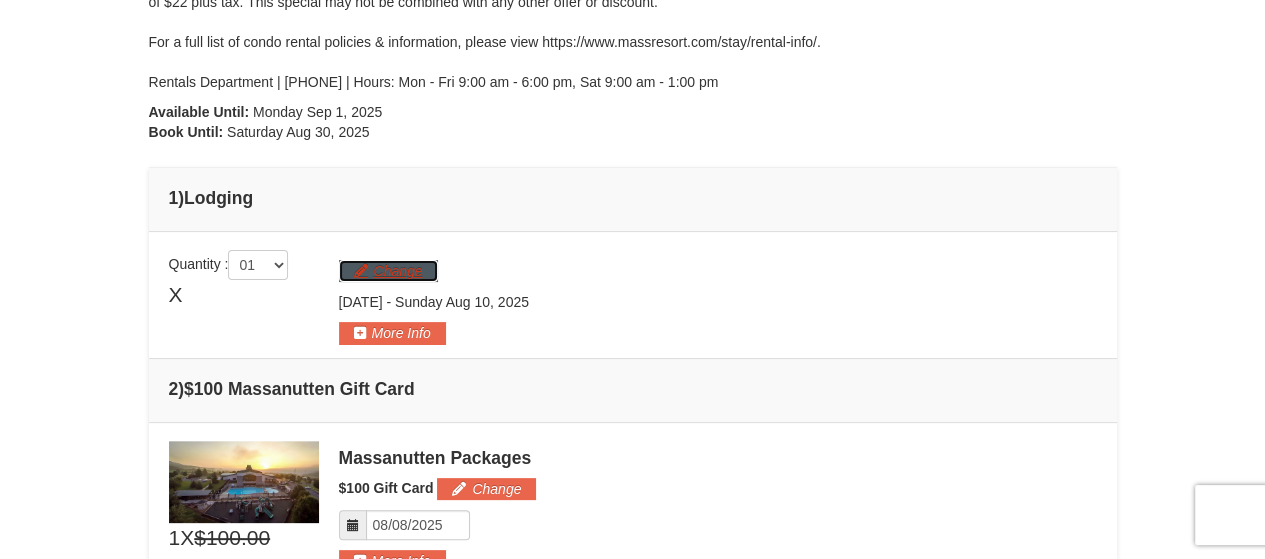 click on "Change" at bounding box center [388, 271] 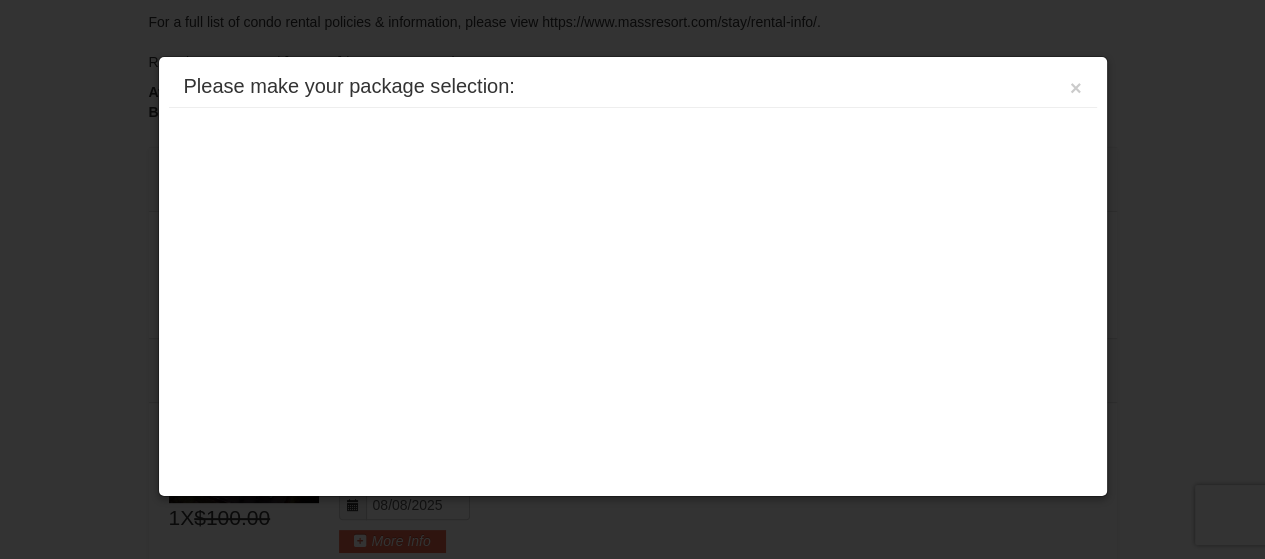 scroll, scrollTop: 474, scrollLeft: 0, axis: vertical 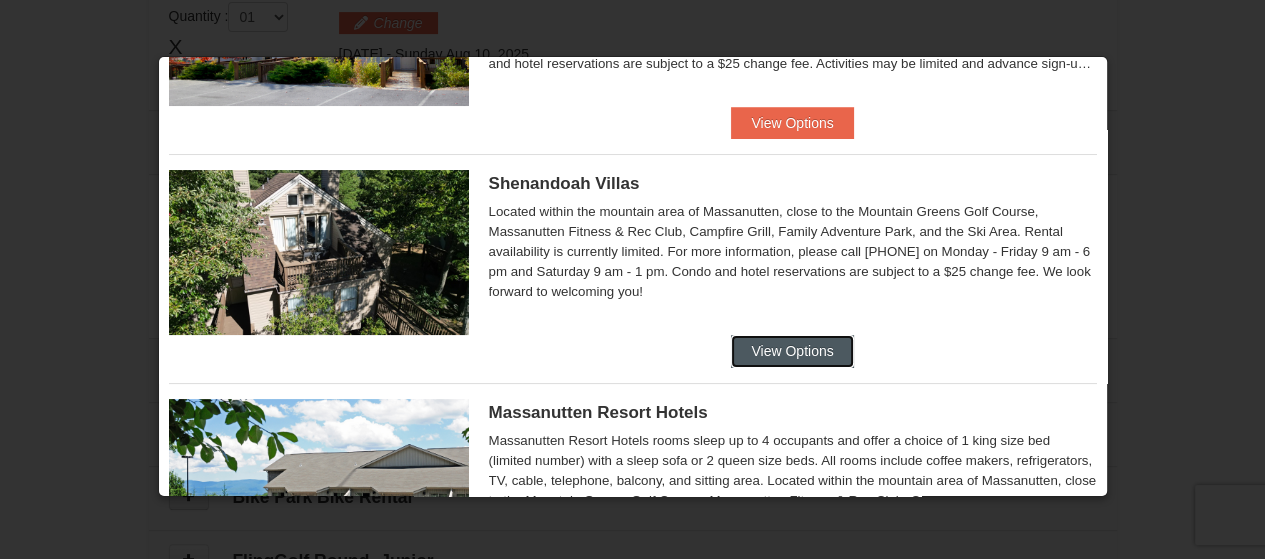 click on "View Options" at bounding box center [792, 351] 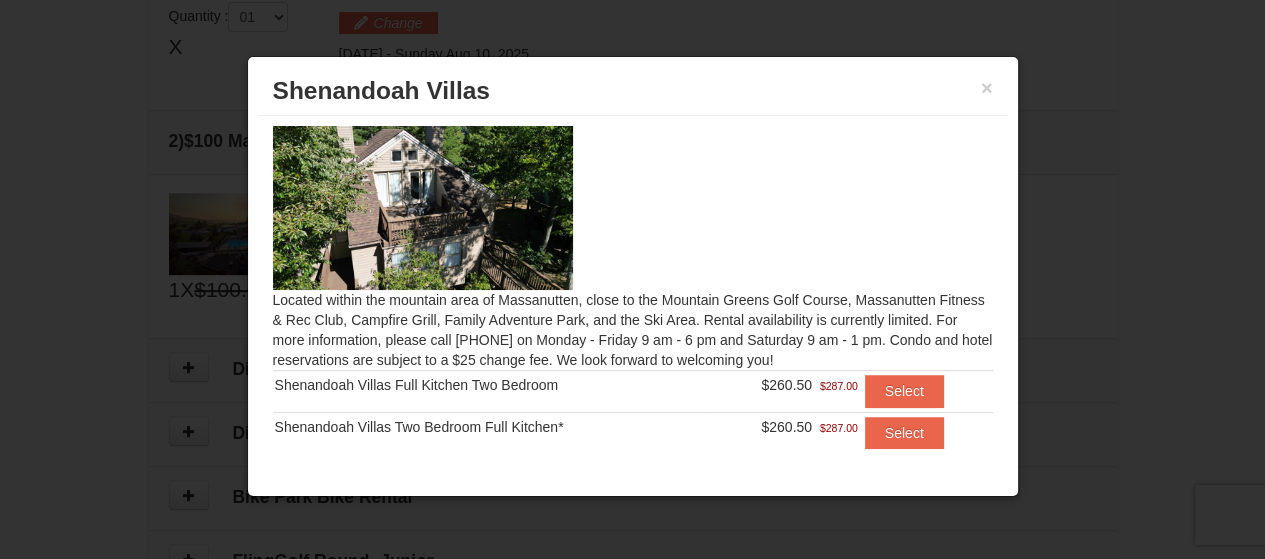 scroll, scrollTop: 0, scrollLeft: 0, axis: both 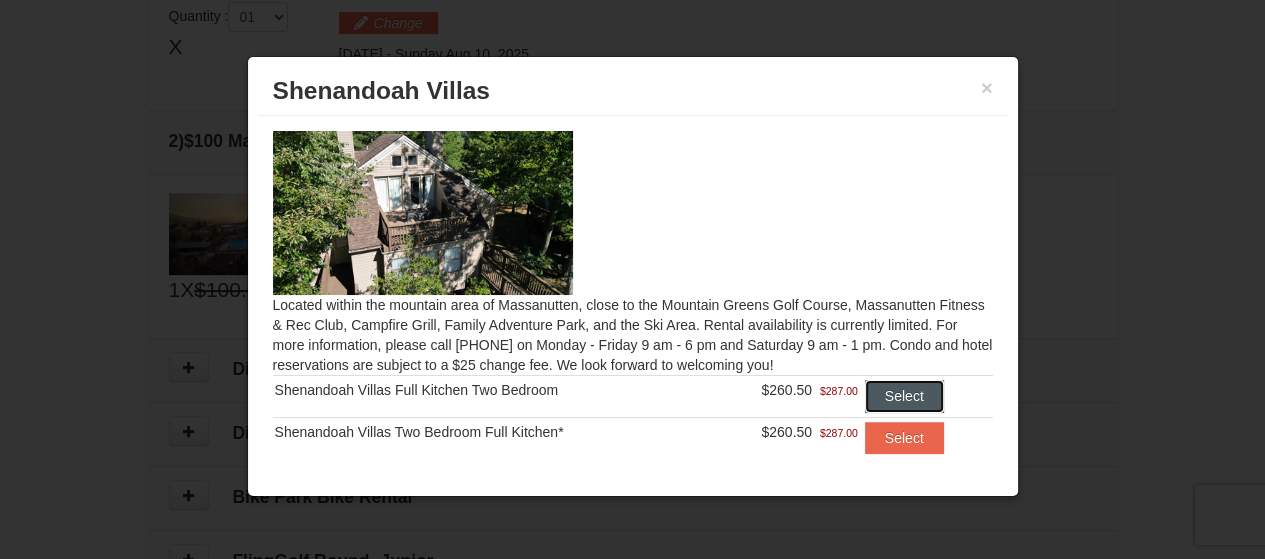 click on "Select" at bounding box center [904, 396] 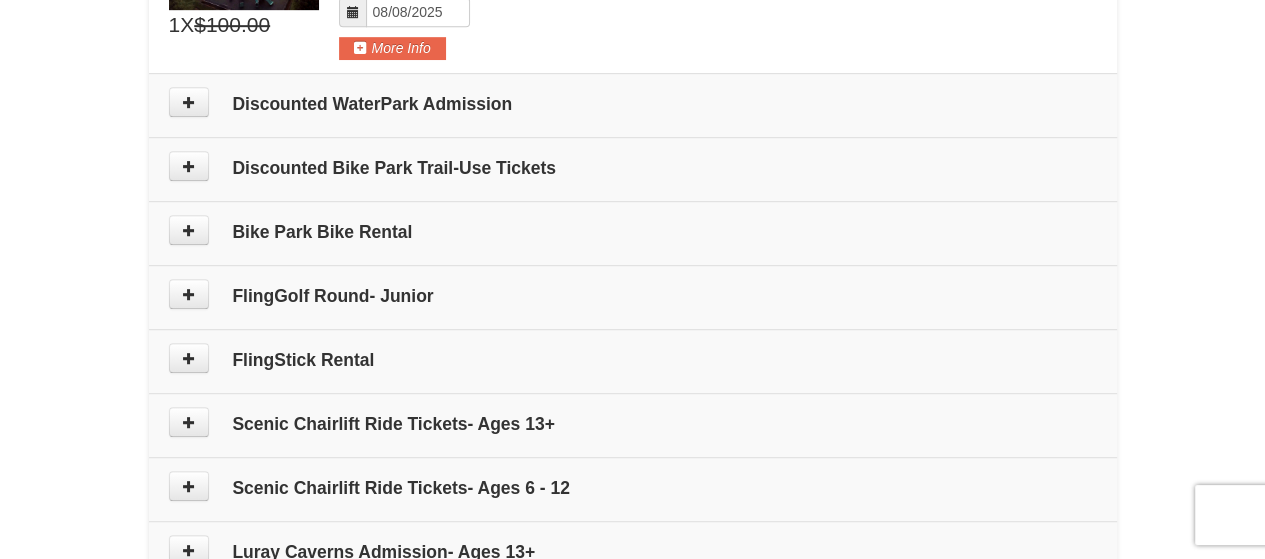 scroll, scrollTop: 964, scrollLeft: 0, axis: vertical 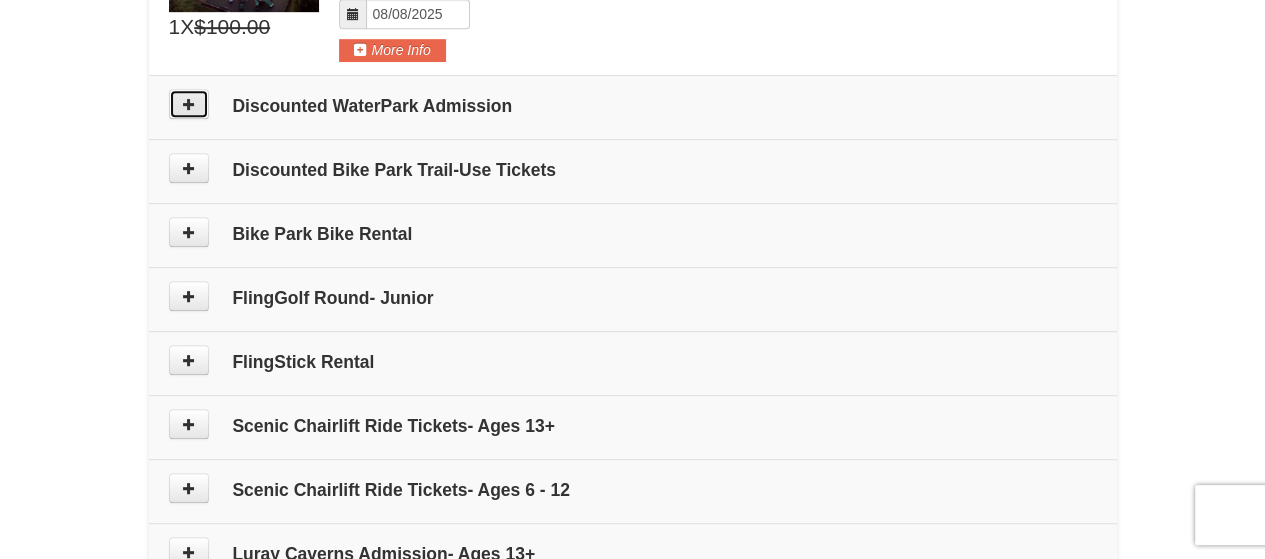 click at bounding box center [189, 104] 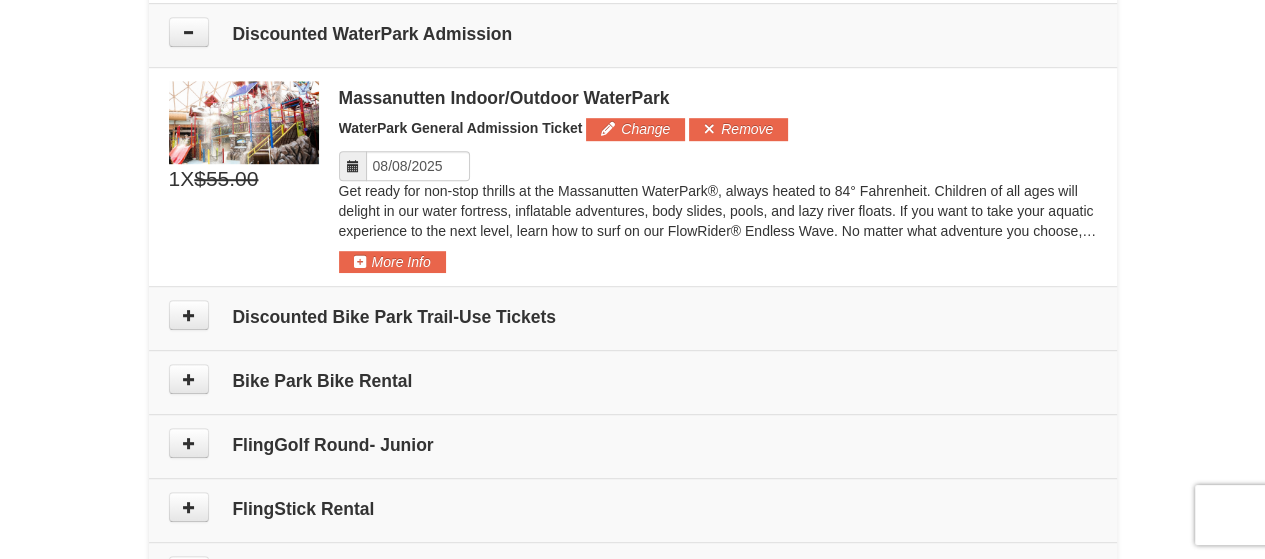 scroll, scrollTop: 1037, scrollLeft: 0, axis: vertical 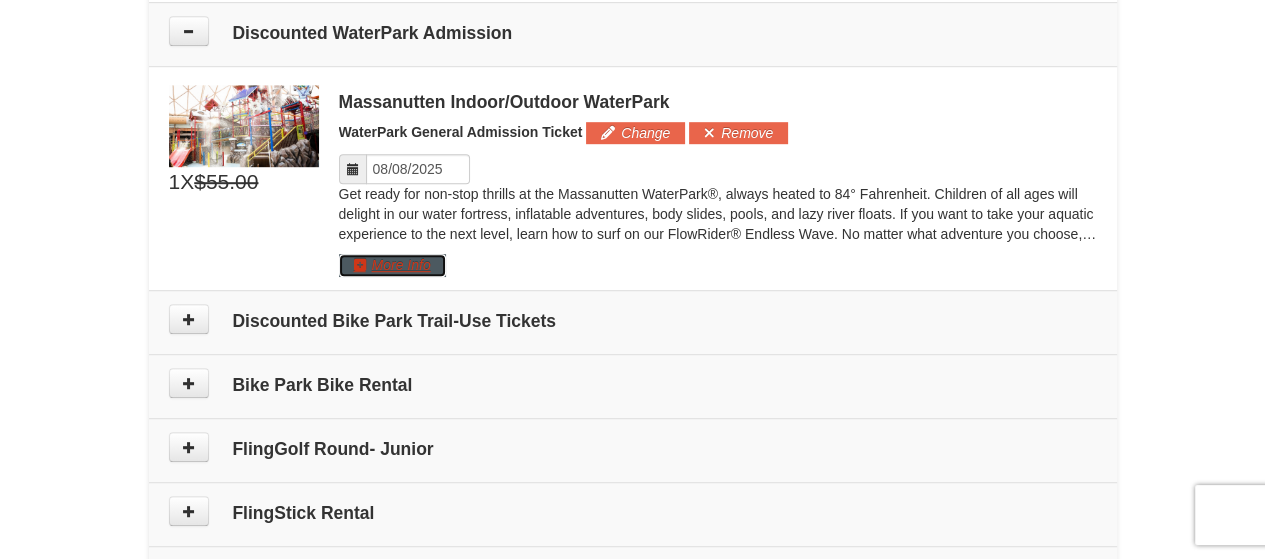 click on "More Info" at bounding box center [392, 265] 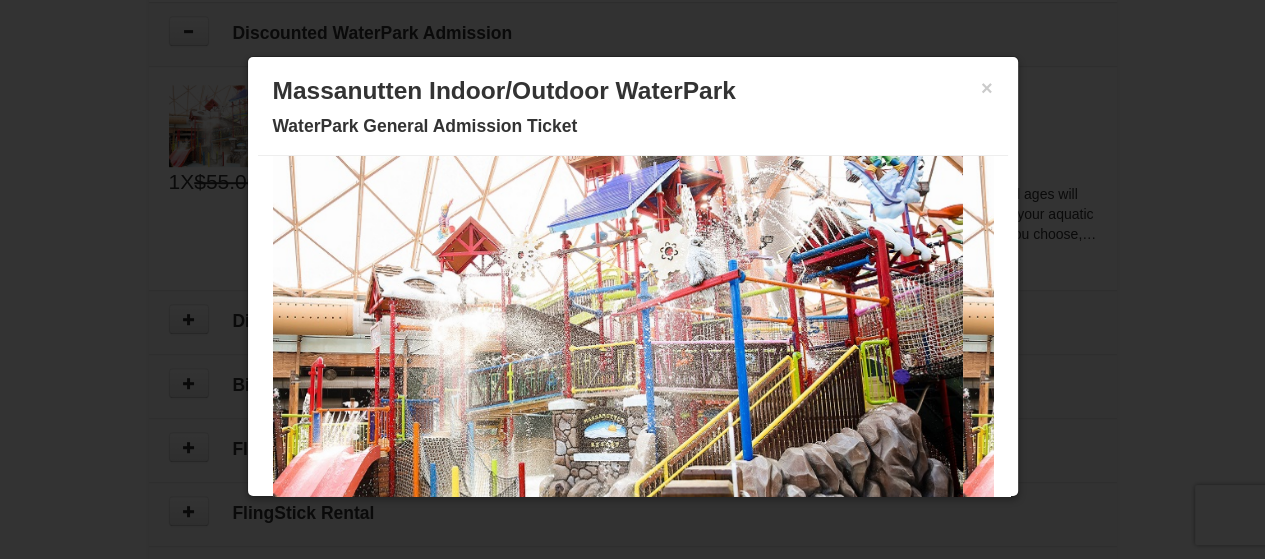 scroll, scrollTop: 0, scrollLeft: 0, axis: both 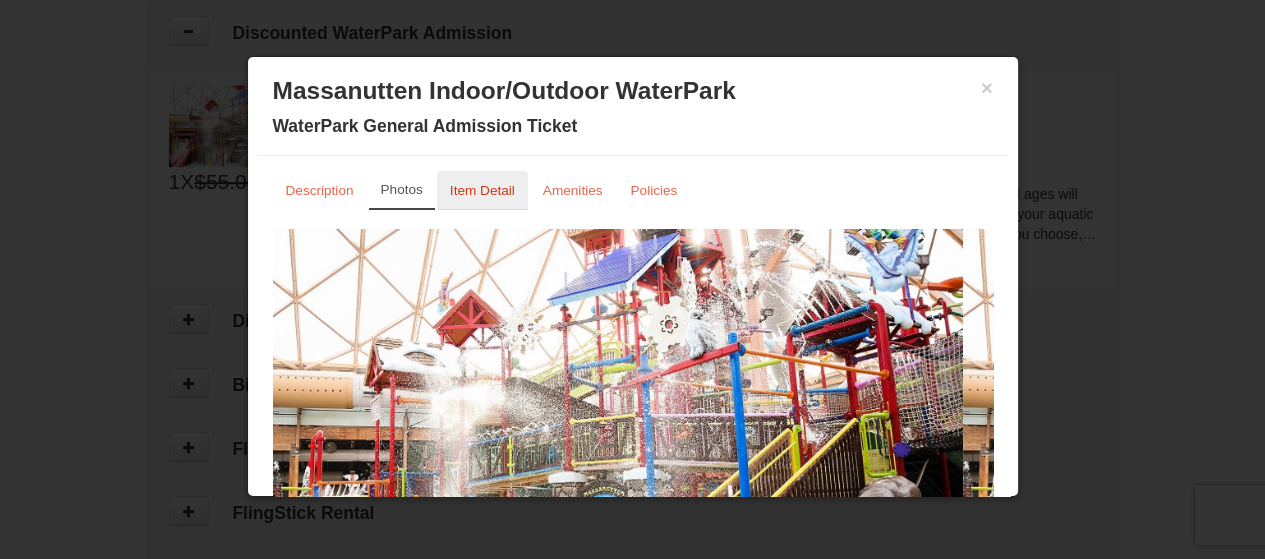 click on "Item Detail" at bounding box center [482, 190] 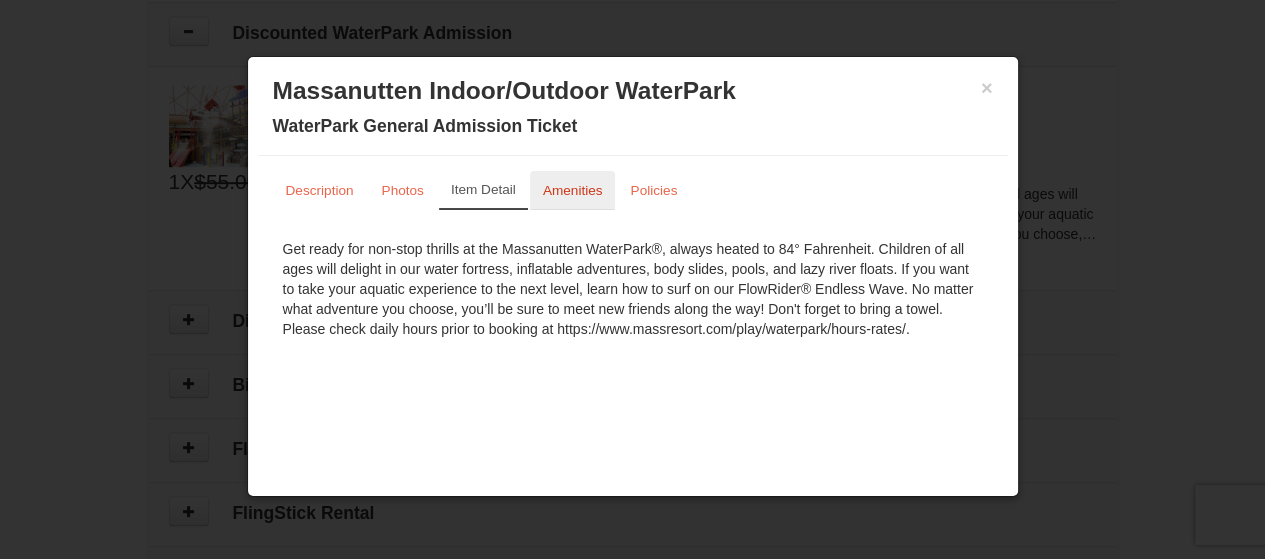 click on "Amenities" at bounding box center (573, 190) 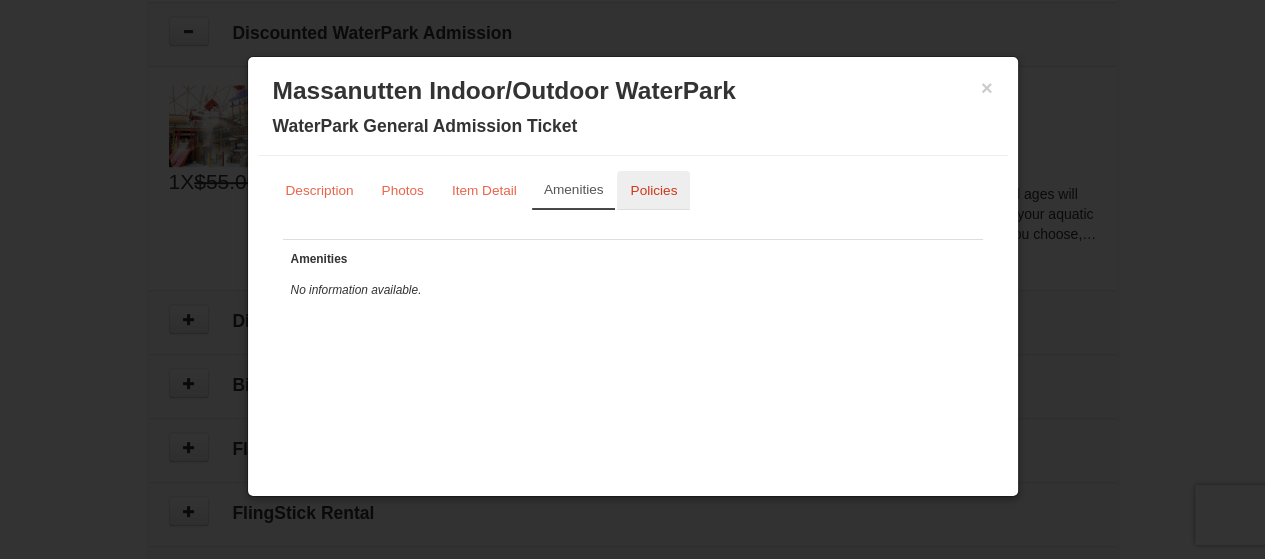 click on "Policies" at bounding box center (653, 190) 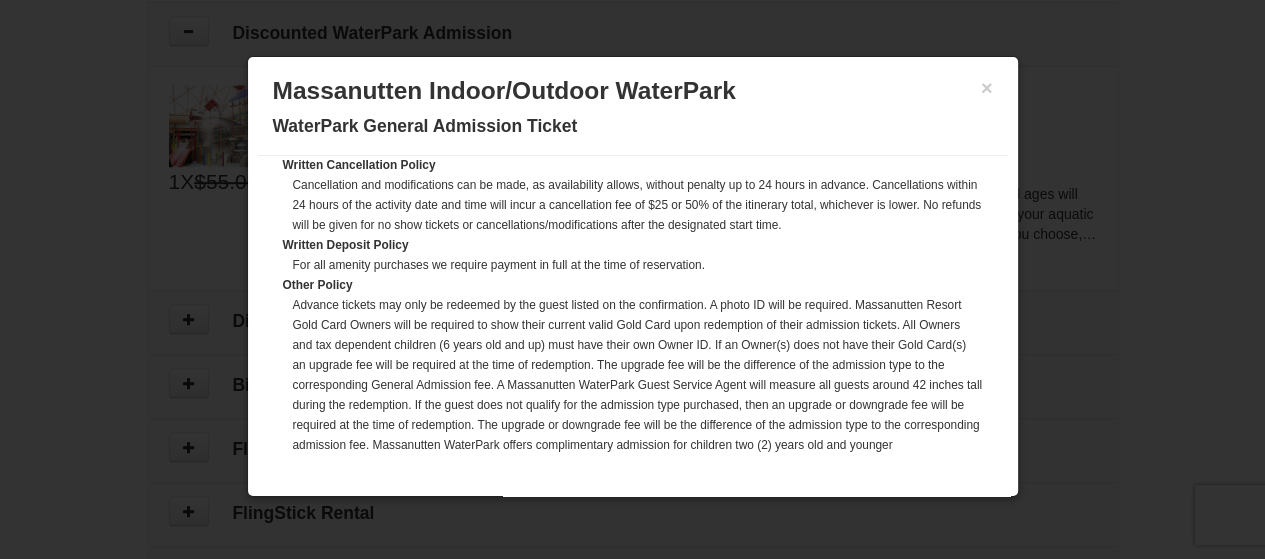 scroll, scrollTop: 113, scrollLeft: 0, axis: vertical 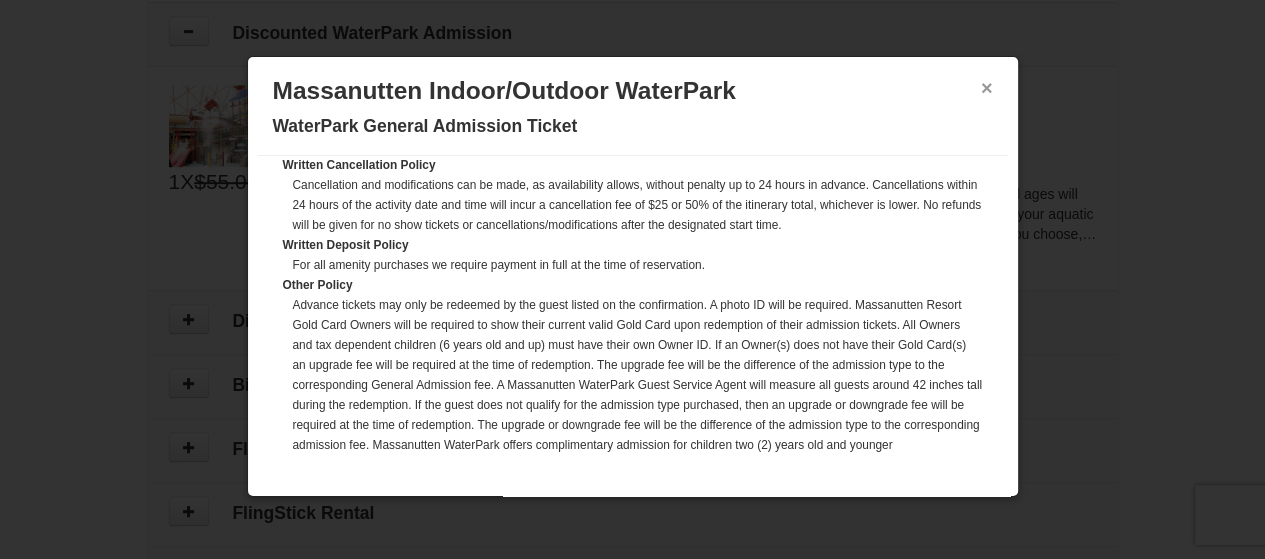 click on "×" at bounding box center [987, 88] 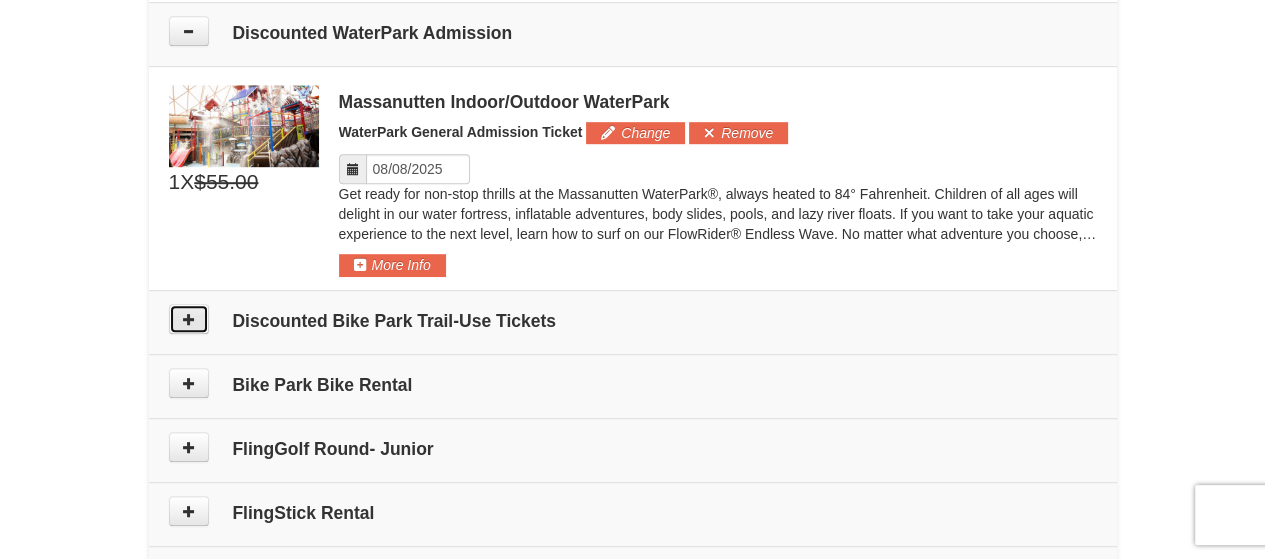 click at bounding box center [189, 319] 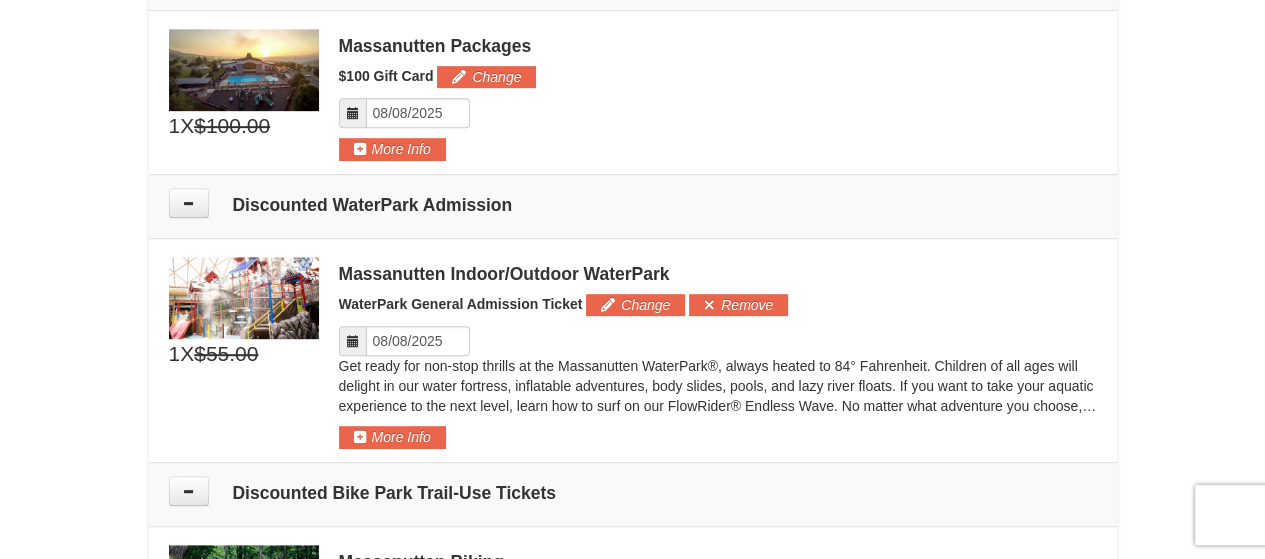 scroll, scrollTop: 862, scrollLeft: 0, axis: vertical 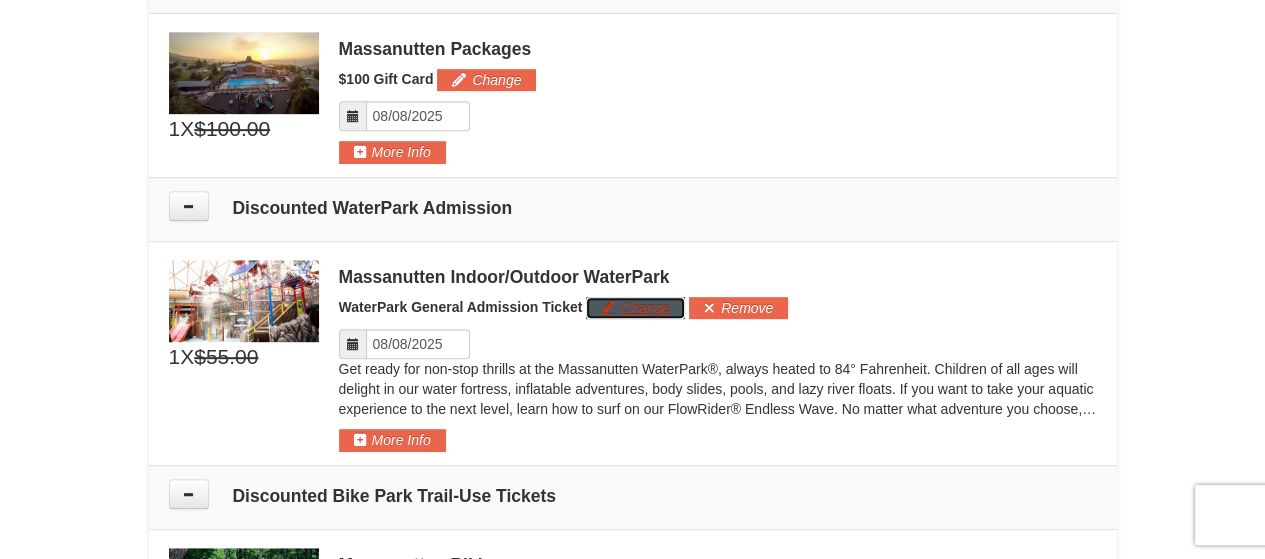 click on "Change" at bounding box center (635, 308) 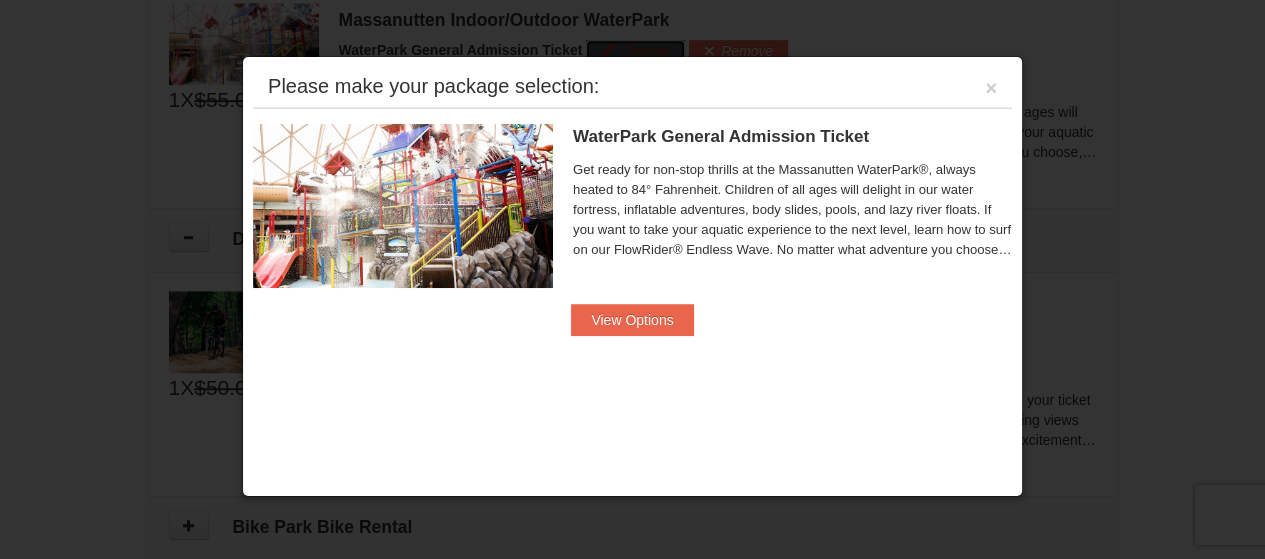 scroll, scrollTop: 1120, scrollLeft: 0, axis: vertical 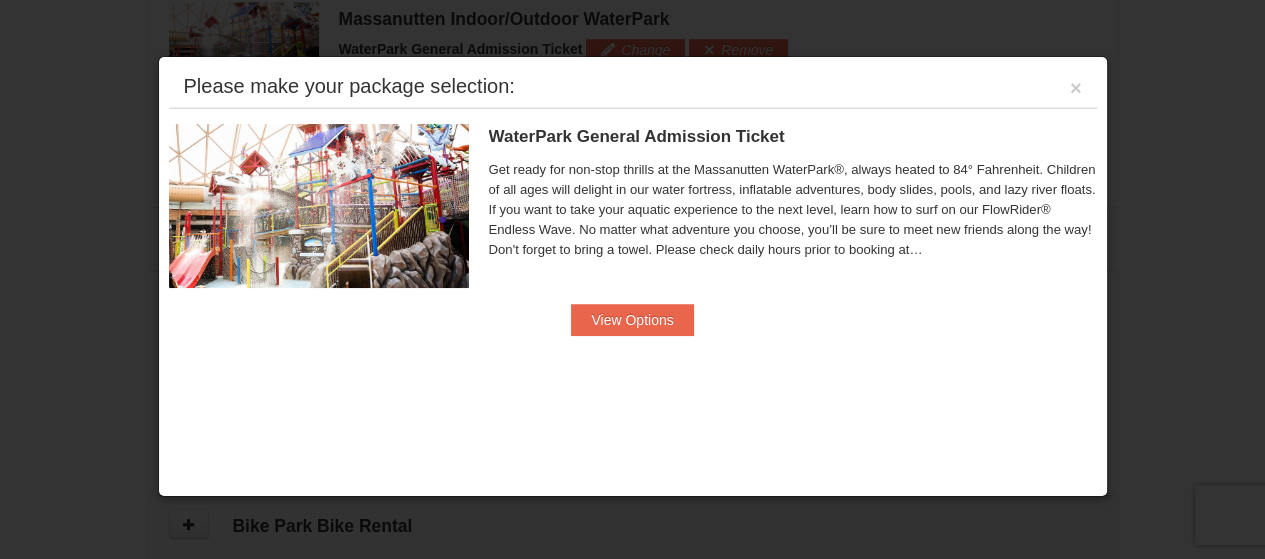 click on "WaterPark General Admission Ticket  Massanutten Indoor/Outdoor WaterPark
Get ready for non-stop thrills at the Massanutten WaterPark®, always heated to 84° Fahrenheit. Children of all ages will delight in our water fortress, inflatable adventures, body slides, pools, and lazy river floats. If you want to take your aquatic experience to the next level, learn how to surf on our FlowRider® Endless Wave. No matter what adventure you choose, you’ll be sure to meet new friends along the way! Don't forget to bring a towel. Please check daily hours prior to booking at https://www.massresort.com/play/waterpark/hours-rates/.
View Options" at bounding box center (633, 229) 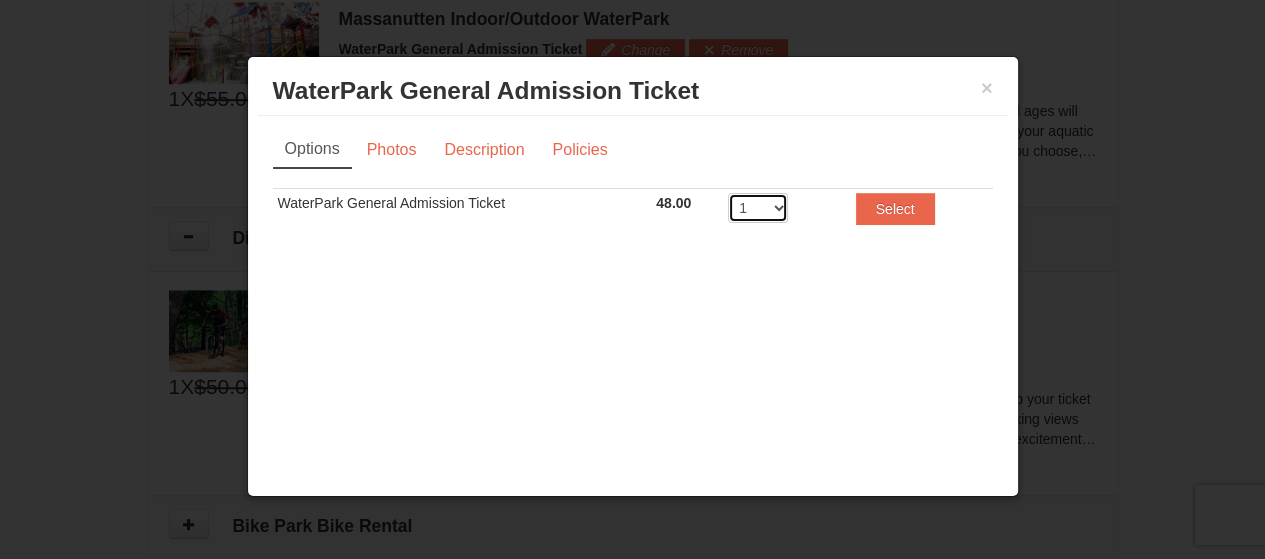 click on "1 2 3 4 5 6 7 8" at bounding box center (758, 208) 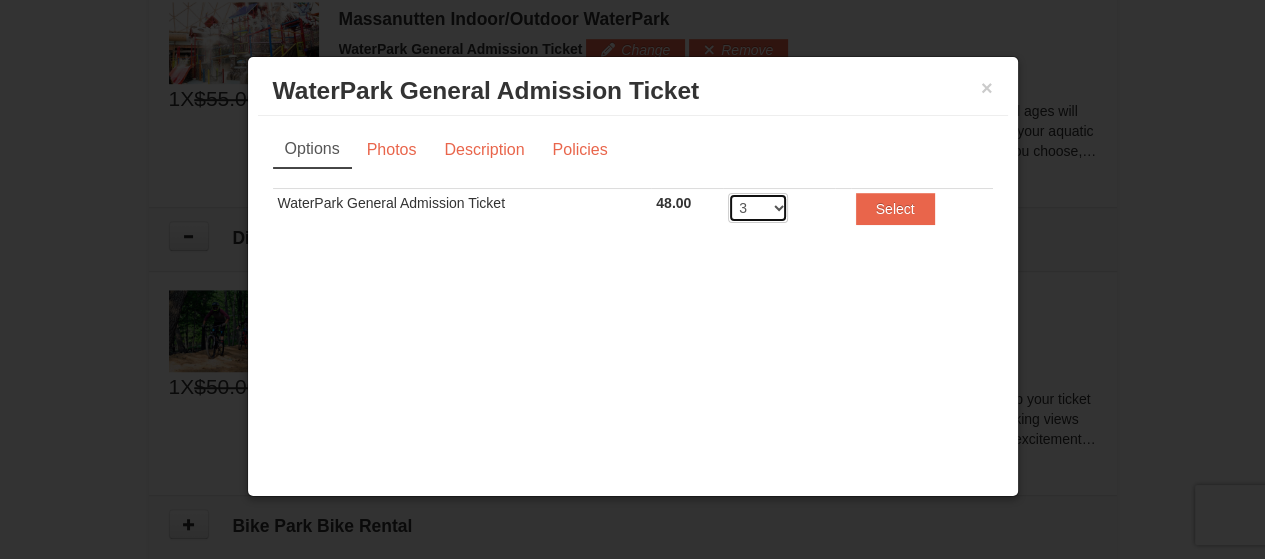 click on "1 2 3 4 5 6 7 8" at bounding box center (758, 208) 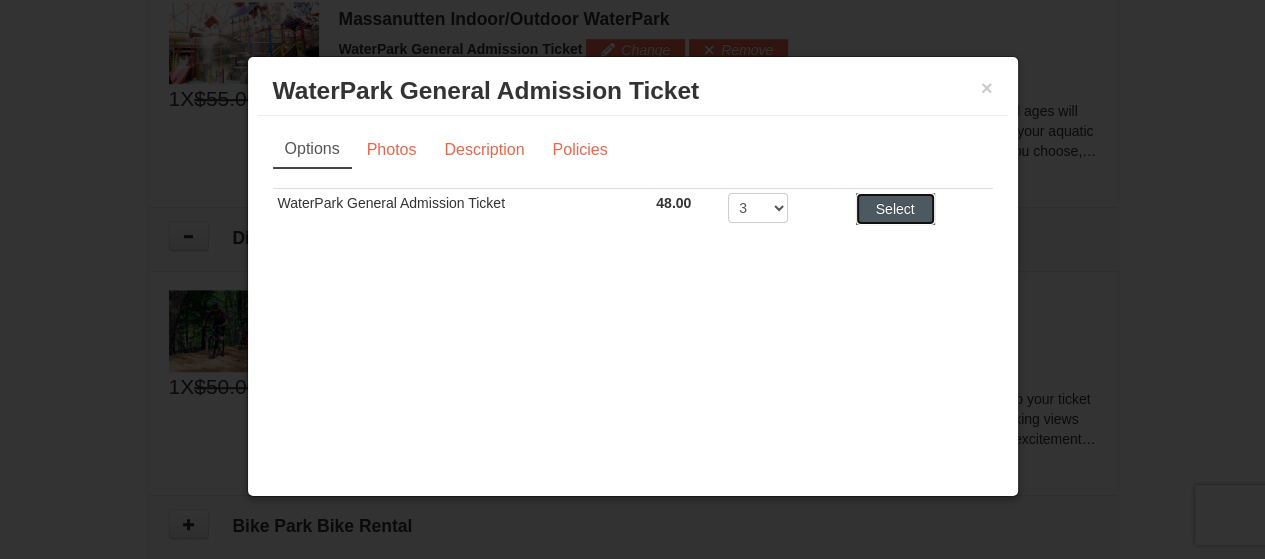 click on "Select" at bounding box center (895, 209) 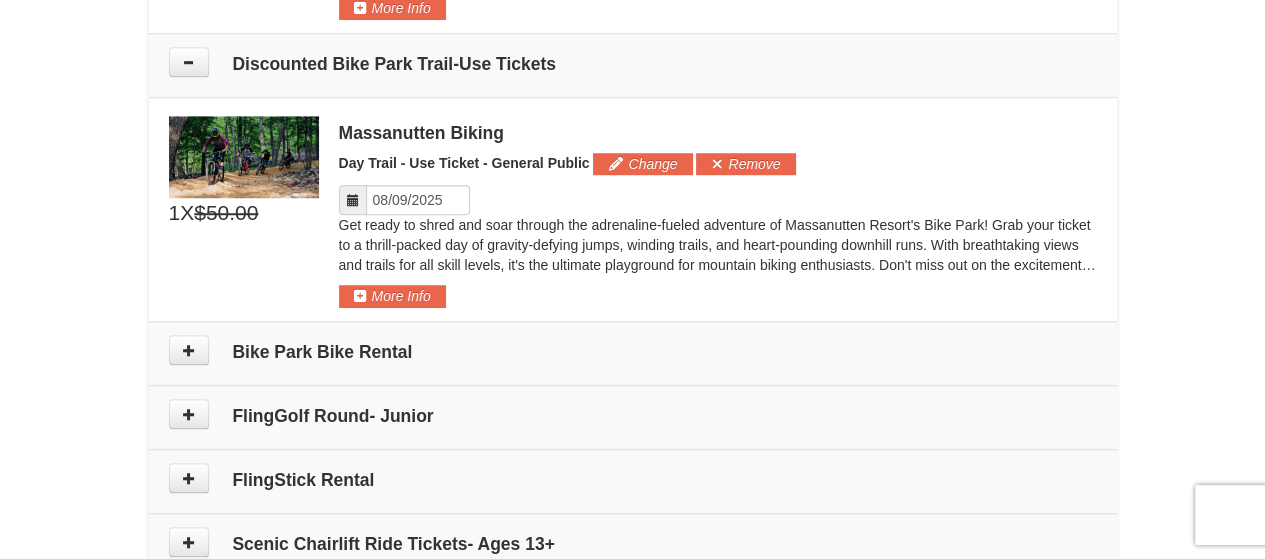 scroll, scrollTop: 1290, scrollLeft: 0, axis: vertical 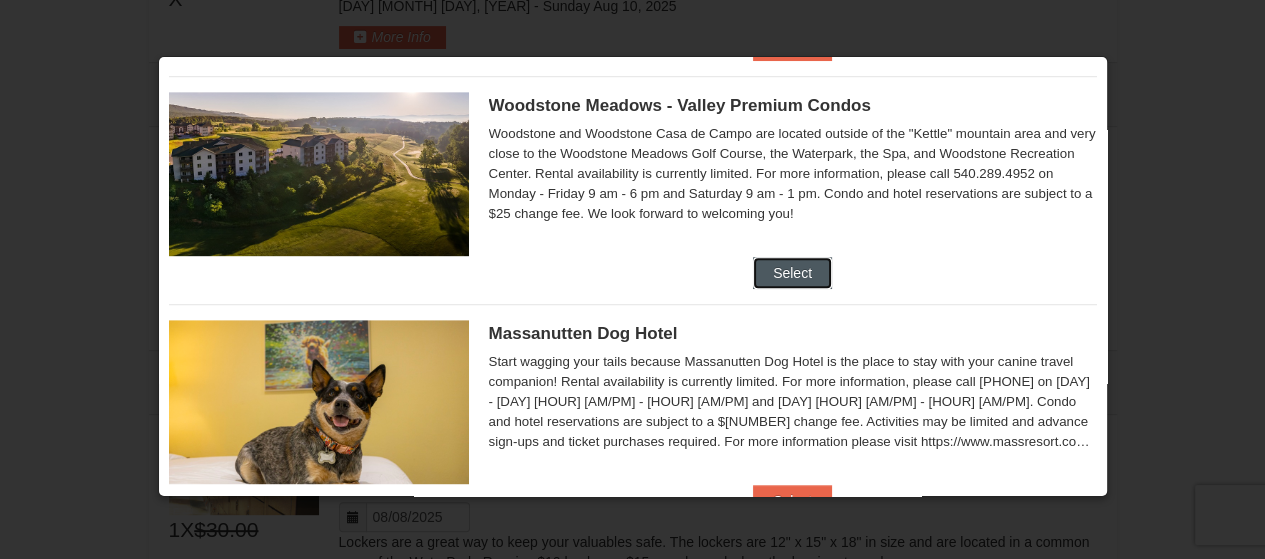 click on "Select" at bounding box center [792, 273] 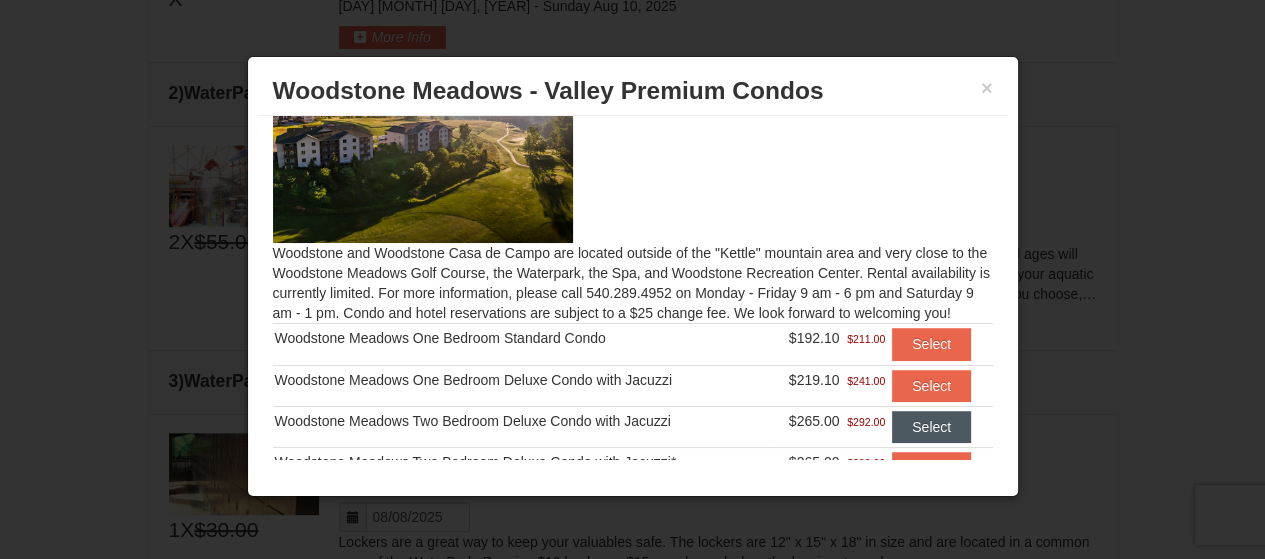 scroll, scrollTop: 51, scrollLeft: 0, axis: vertical 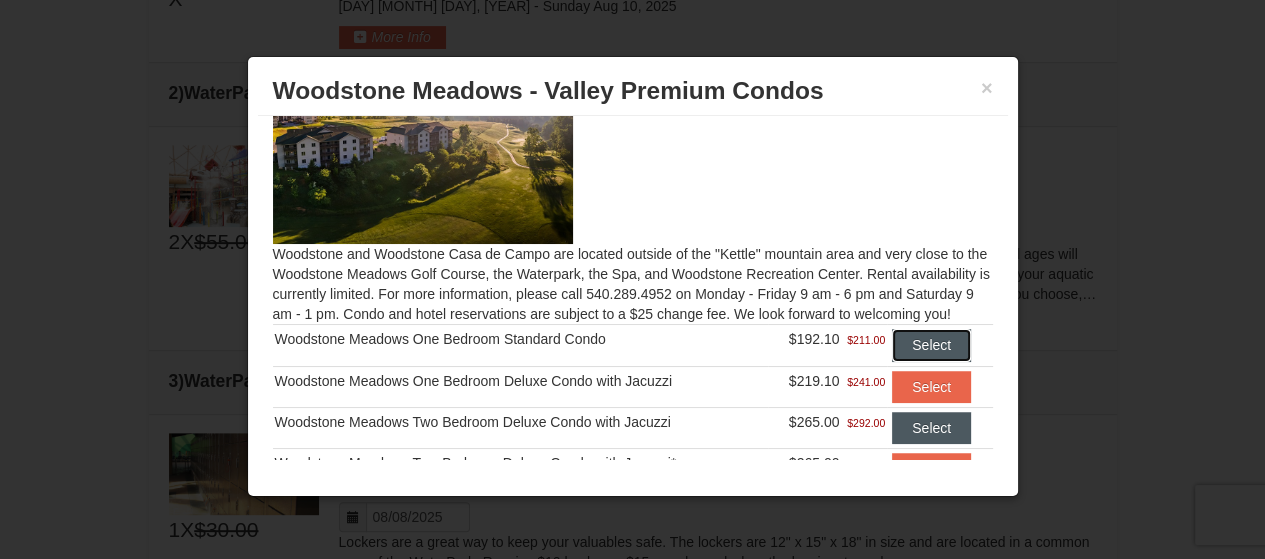 click on "Select" at bounding box center [931, 345] 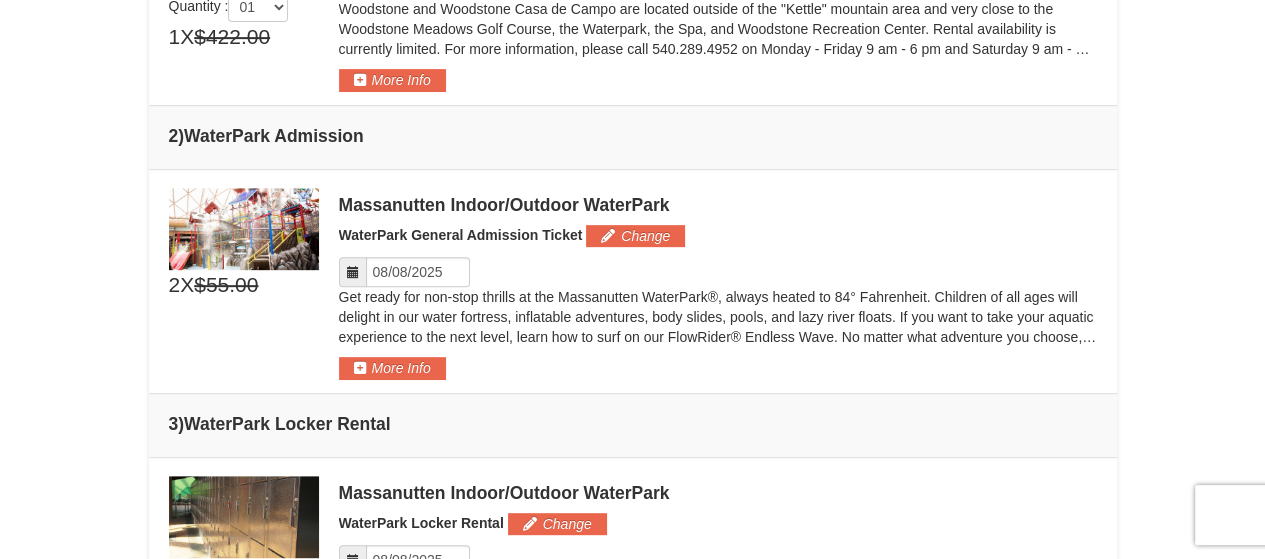 scroll, scrollTop: 724, scrollLeft: 0, axis: vertical 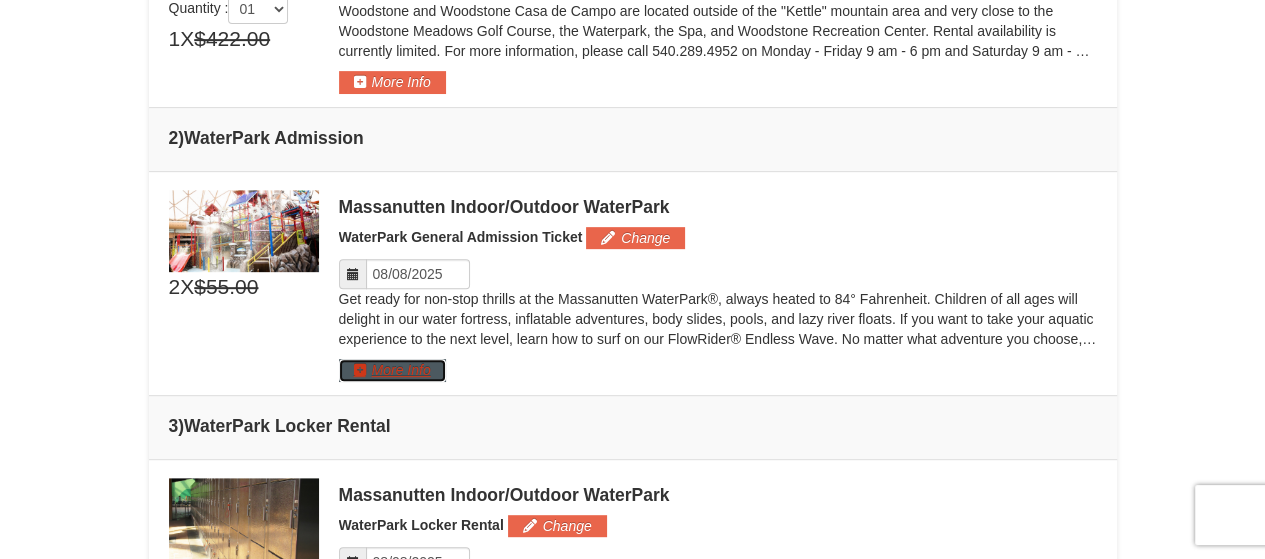 click on "More Info" at bounding box center (392, 370) 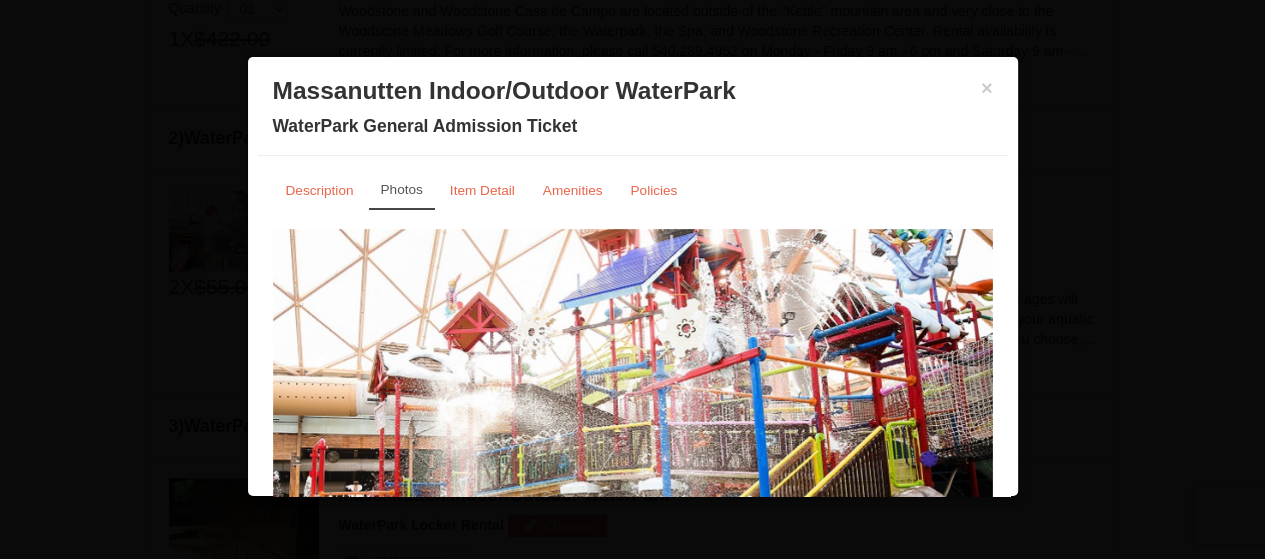 scroll, scrollTop: 703, scrollLeft: 0, axis: vertical 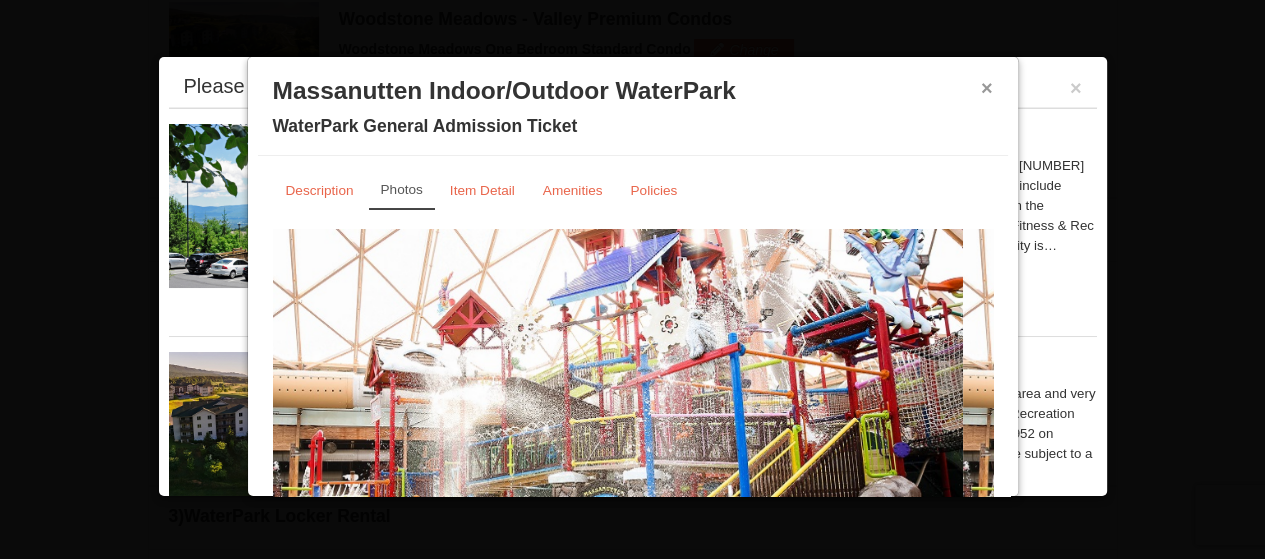 click on "×" at bounding box center [987, 88] 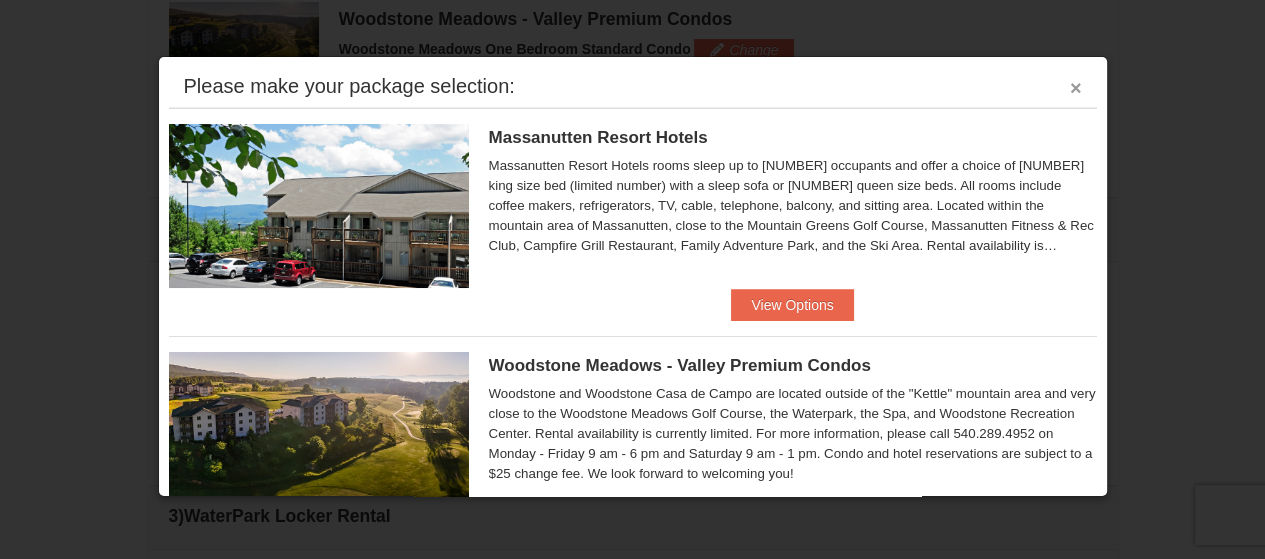 click on "×" at bounding box center [1076, 88] 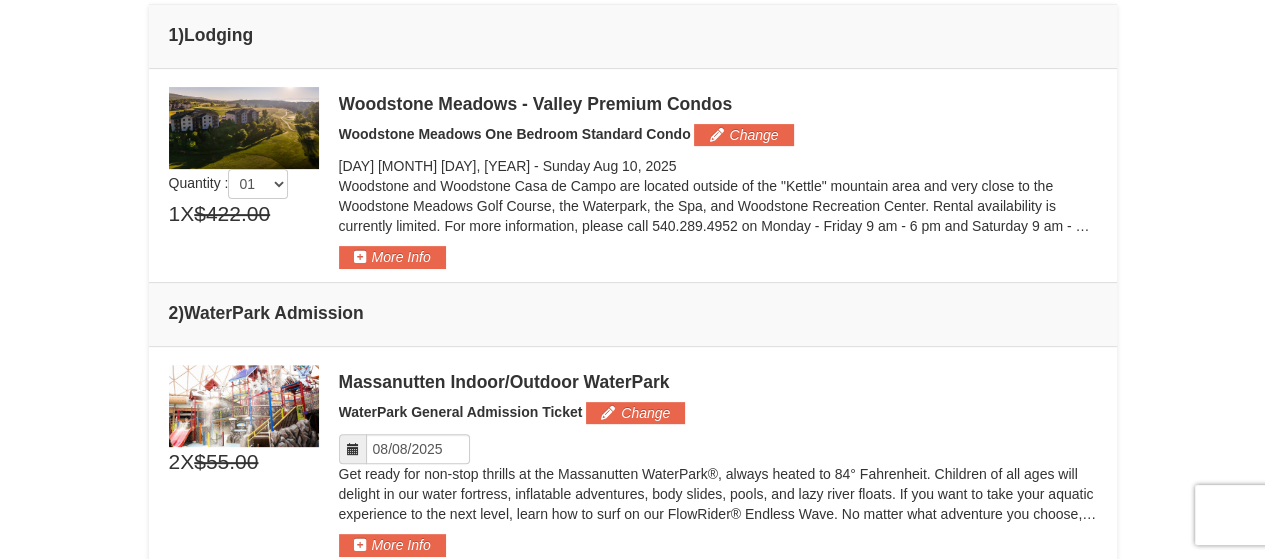 scroll, scrollTop: 554, scrollLeft: 0, axis: vertical 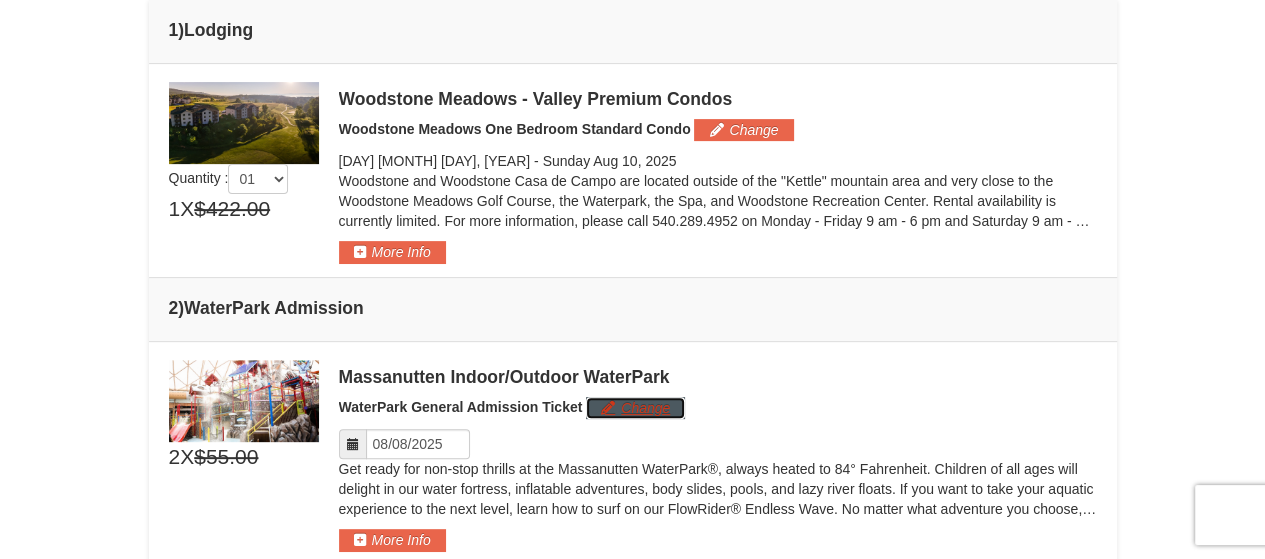 click on "Change" at bounding box center [635, 408] 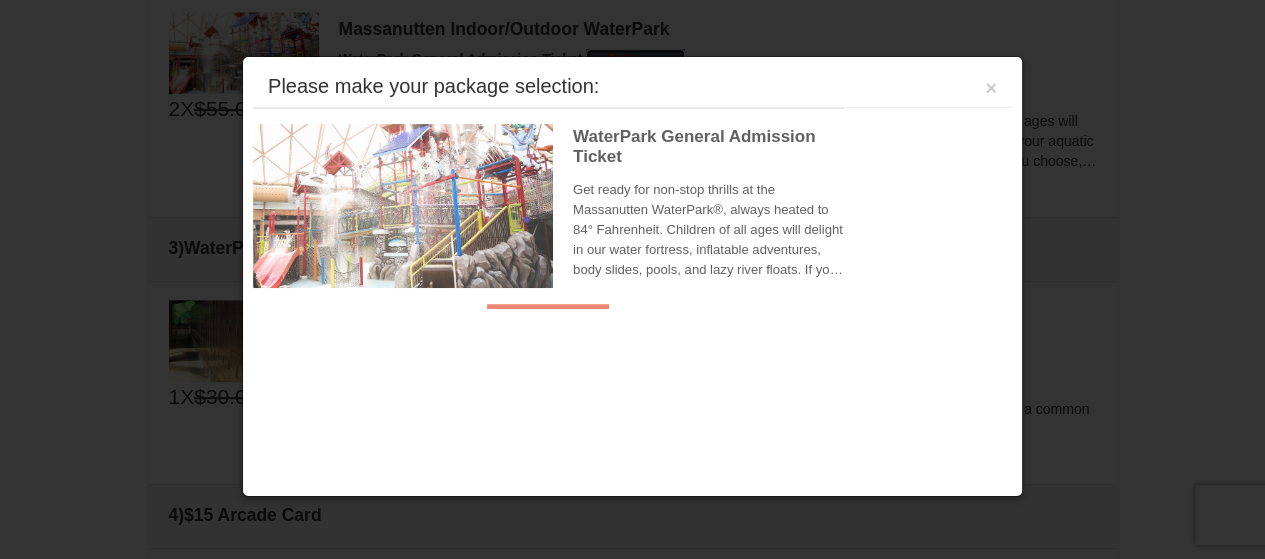 scroll, scrollTop: 912, scrollLeft: 0, axis: vertical 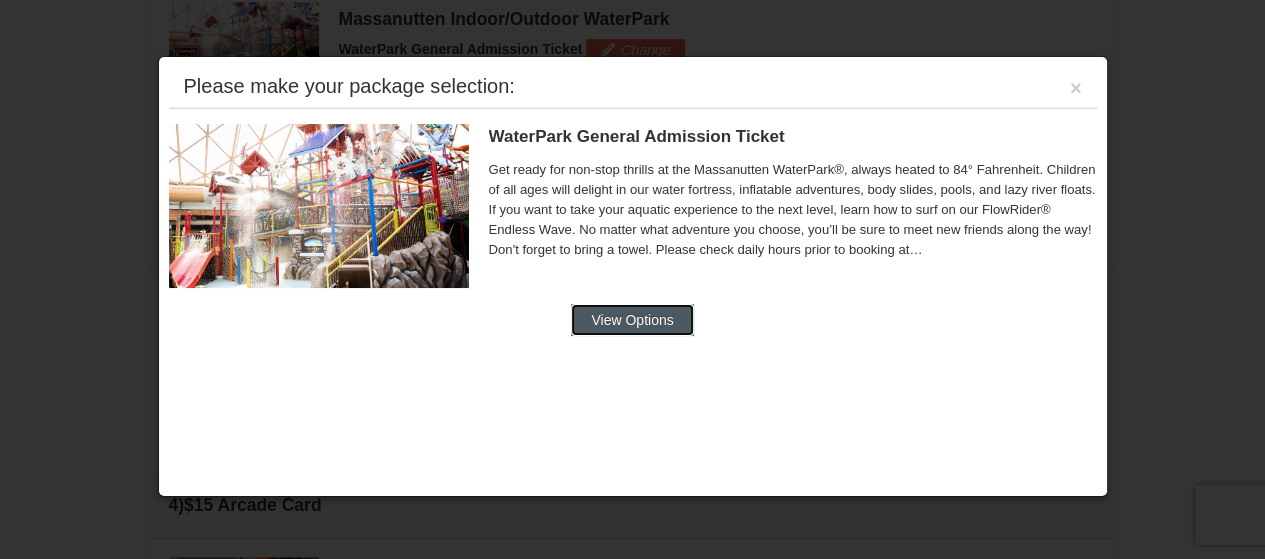 click on "View Options" at bounding box center [632, 320] 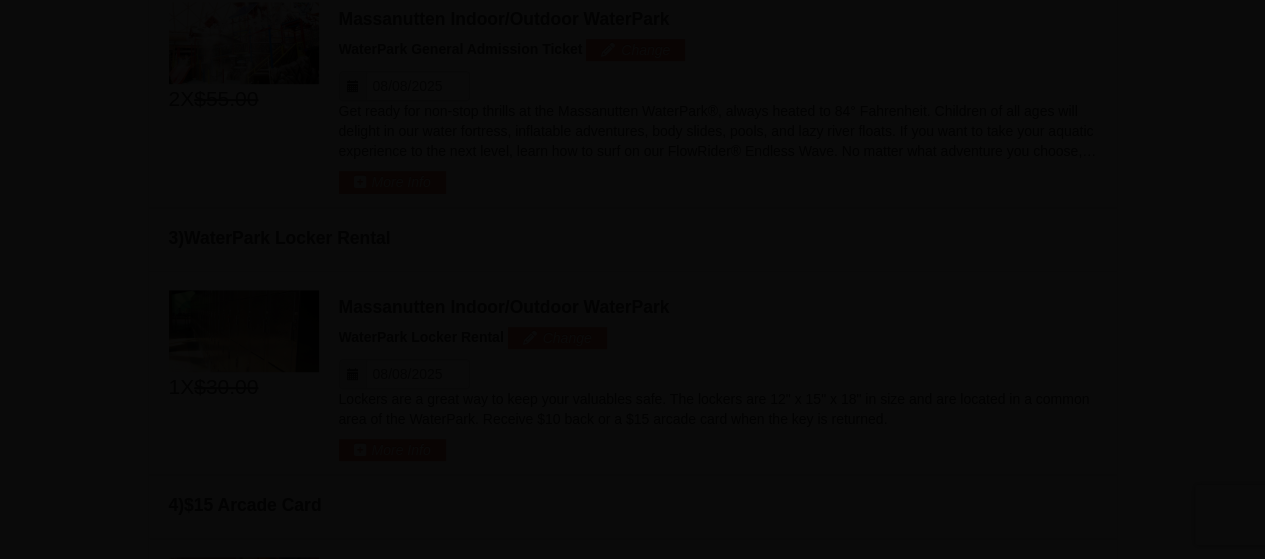 scroll, scrollTop: 0, scrollLeft: 0, axis: both 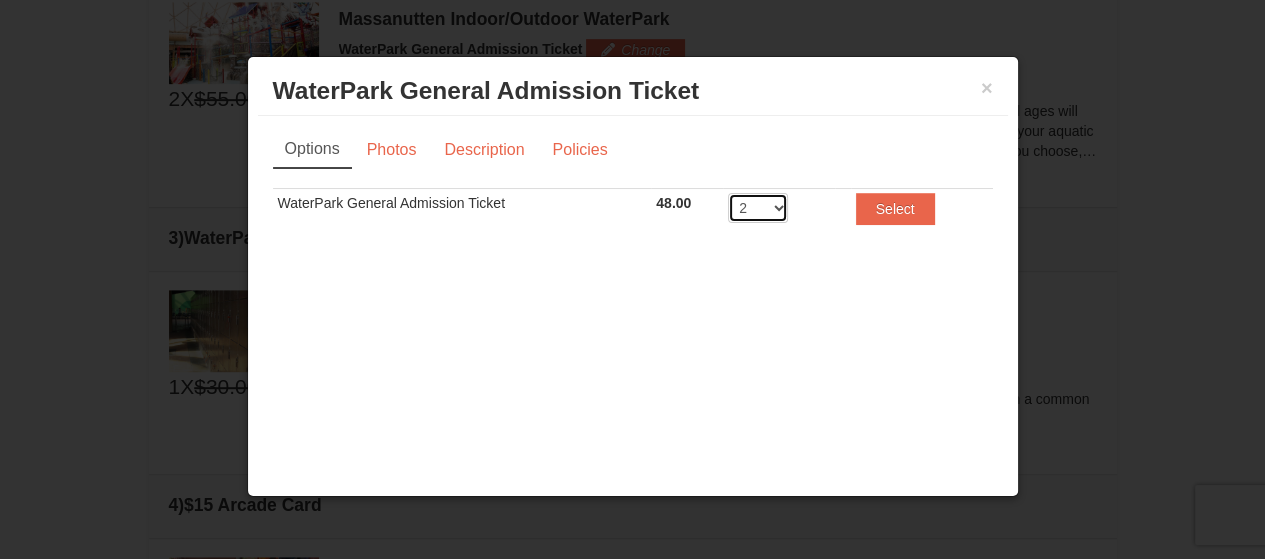 click on "2 3 4 5 6 7 8" at bounding box center (758, 208) 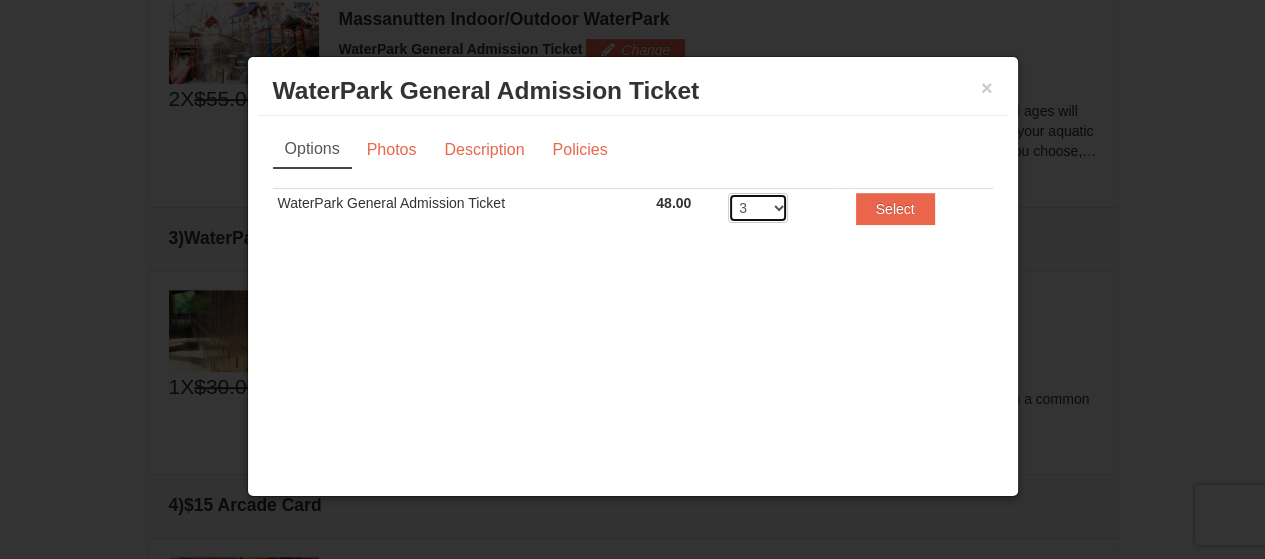 click on "2 3 4 5 6 7 8" at bounding box center (758, 208) 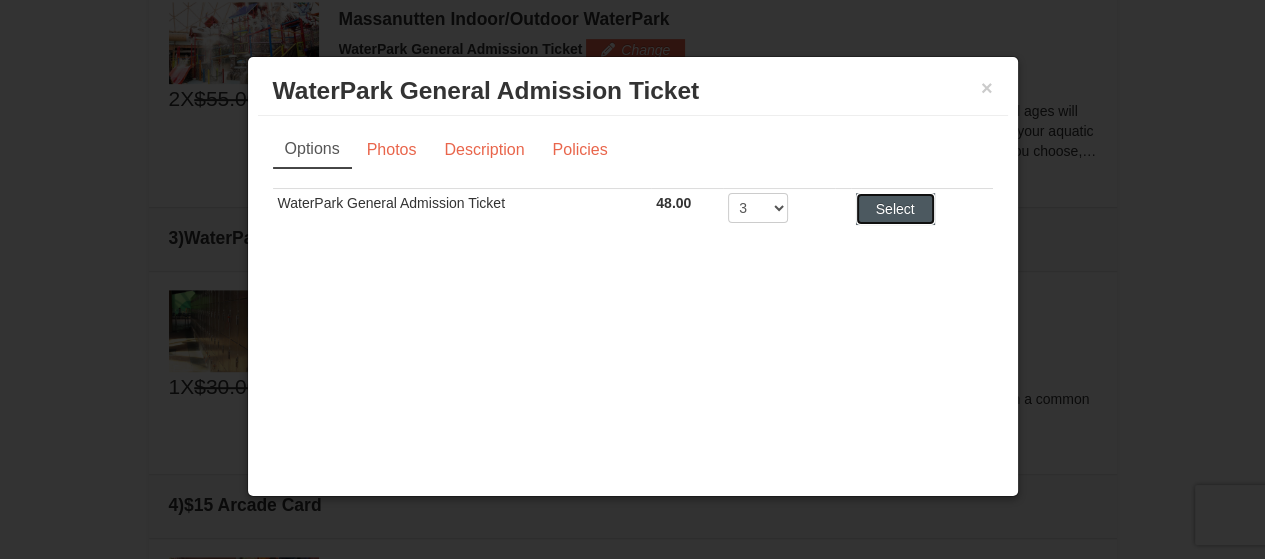 click on "Select" at bounding box center (895, 209) 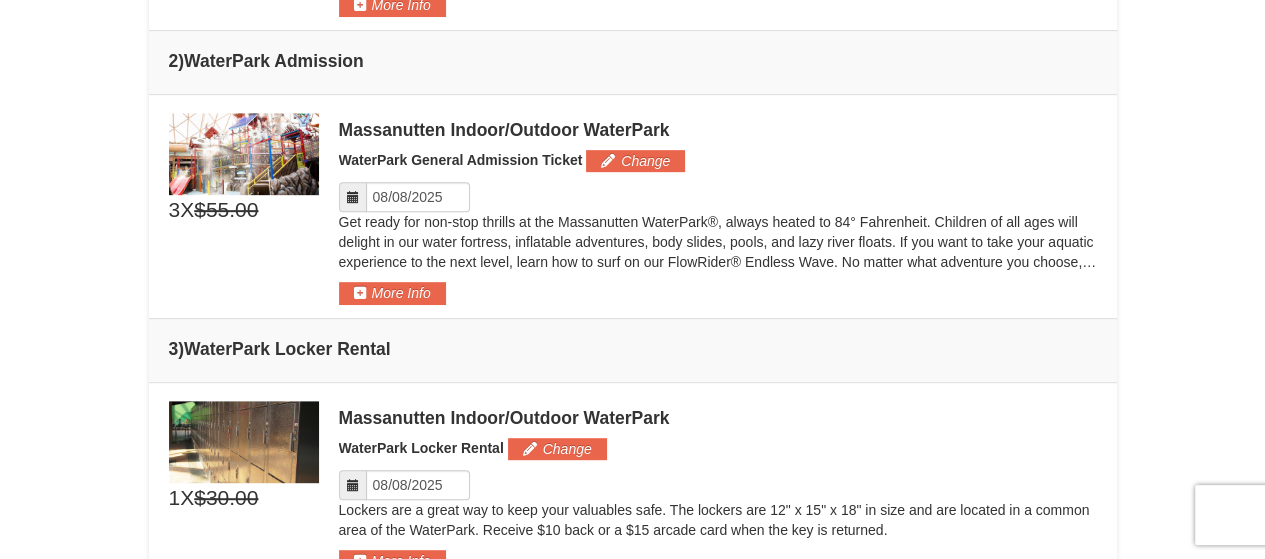 scroll, scrollTop: 799, scrollLeft: 0, axis: vertical 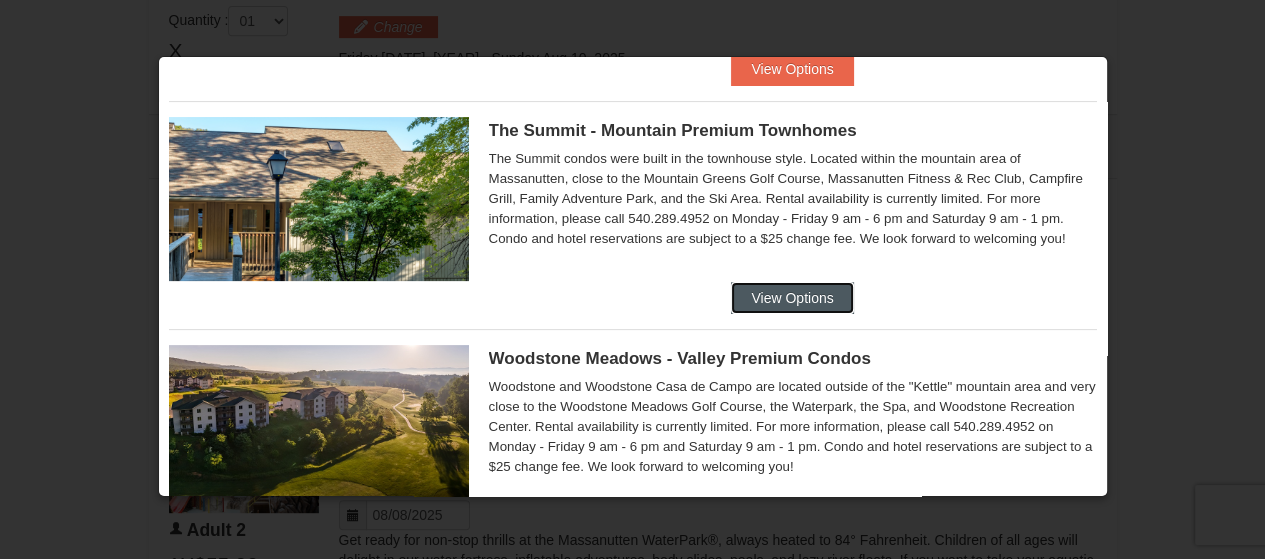 click on "View Options" at bounding box center (792, 298) 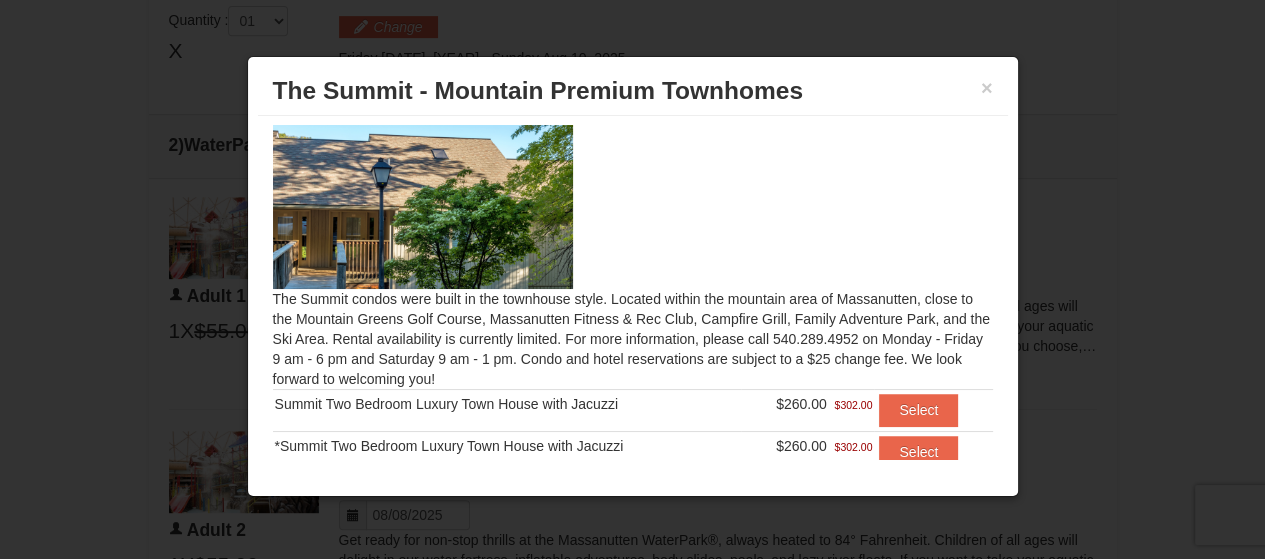 scroll, scrollTop: 0, scrollLeft: 0, axis: both 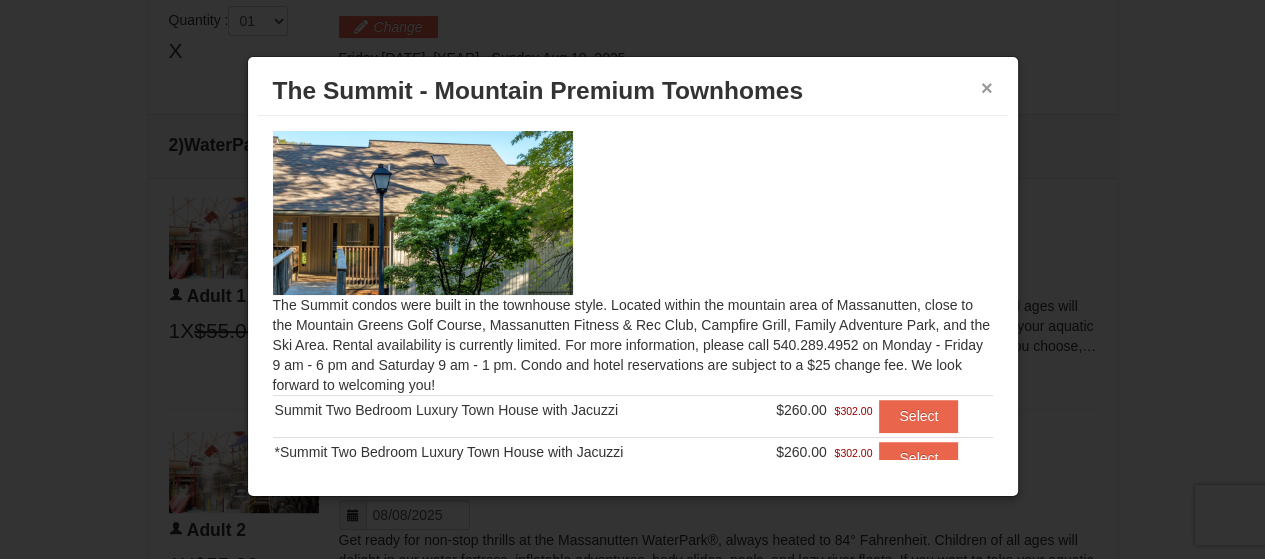 click on "×" at bounding box center (987, 88) 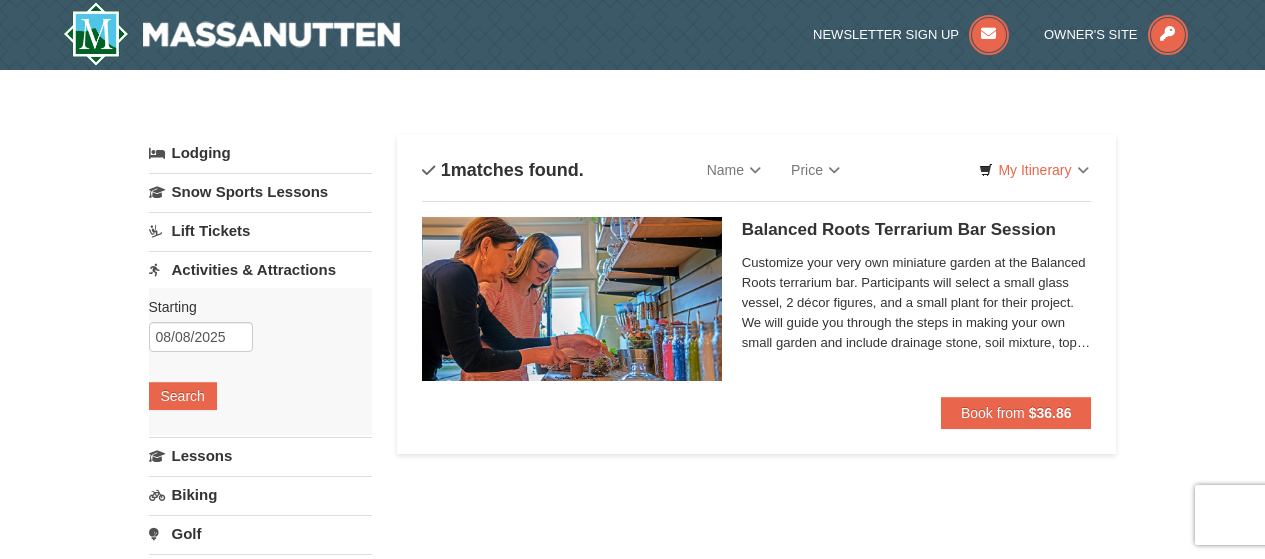 scroll, scrollTop: 116, scrollLeft: 0, axis: vertical 